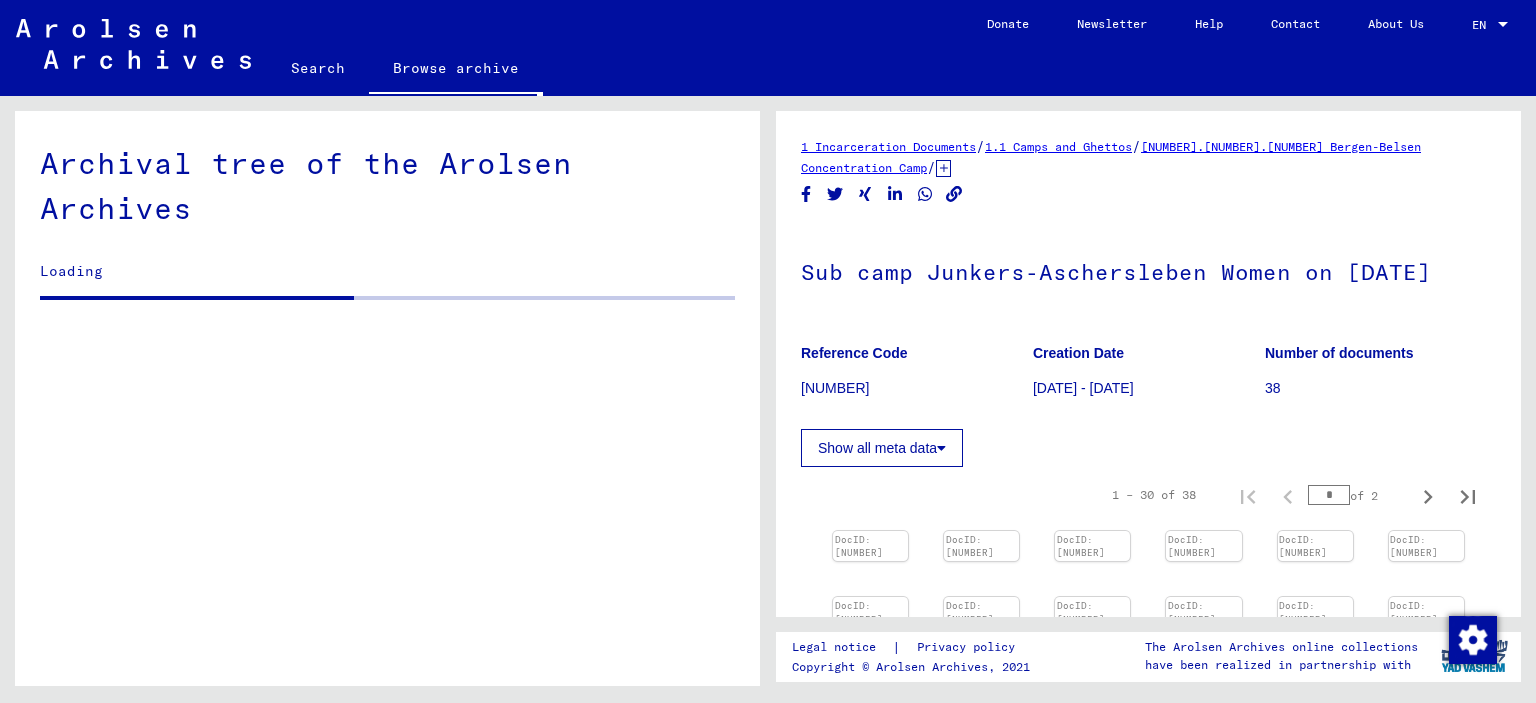 scroll, scrollTop: 0, scrollLeft: 0, axis: both 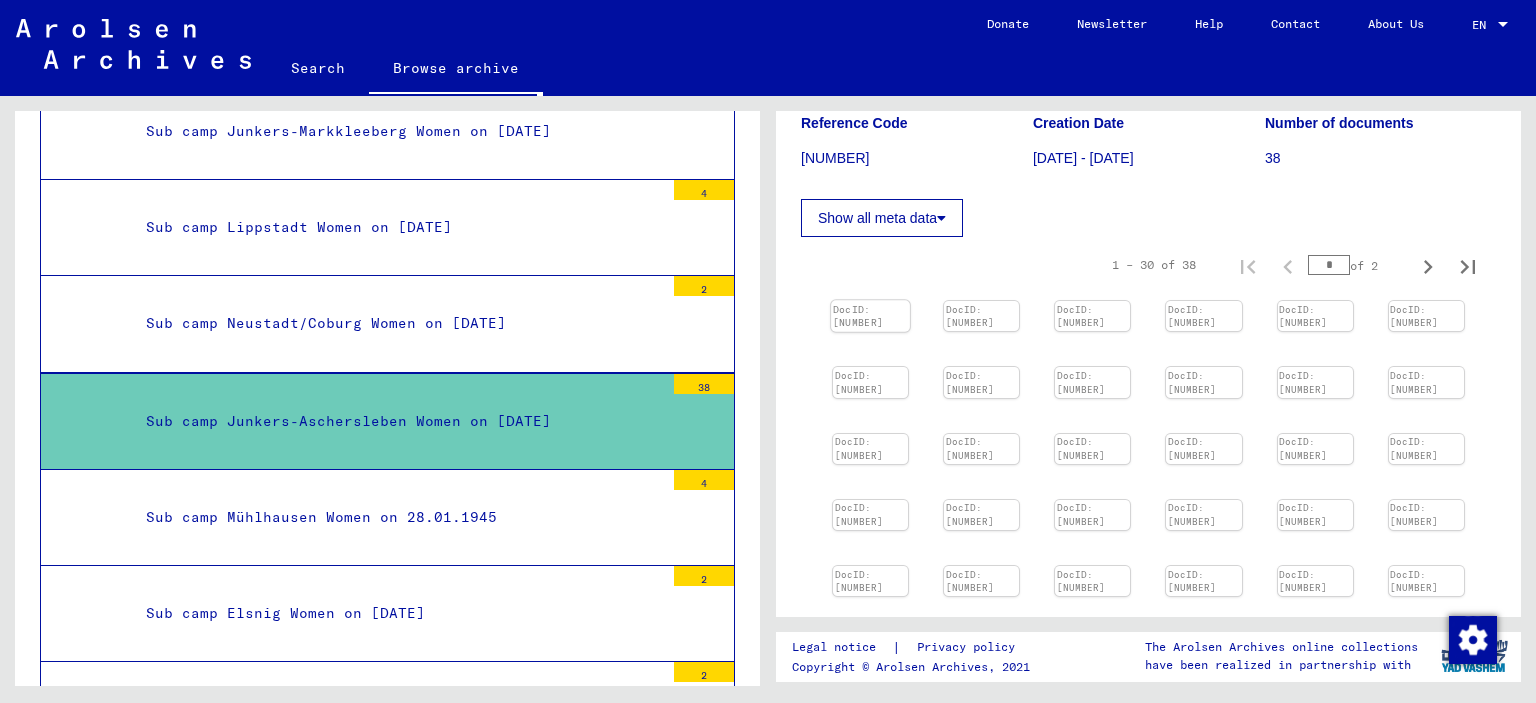 click at bounding box center (870, 300) 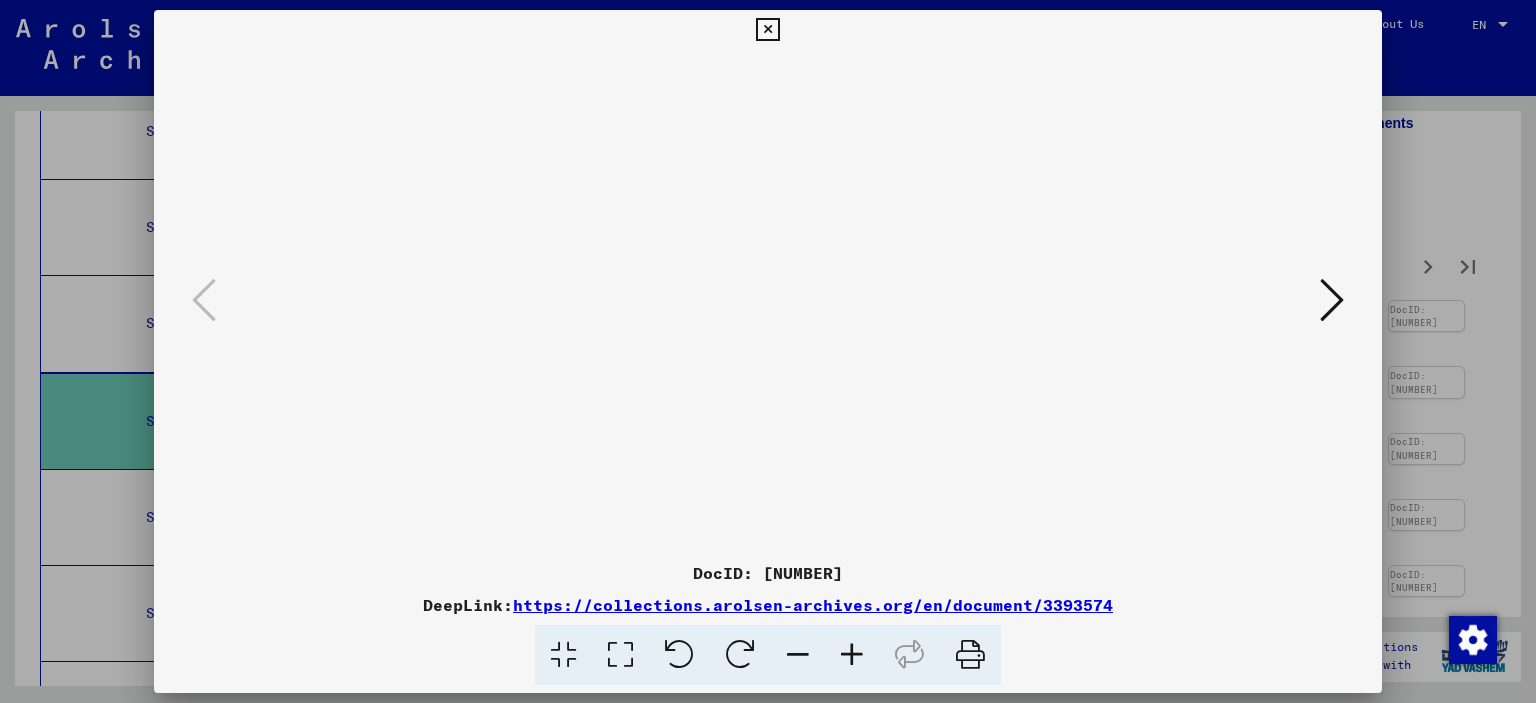 click at bounding box center [767, 30] 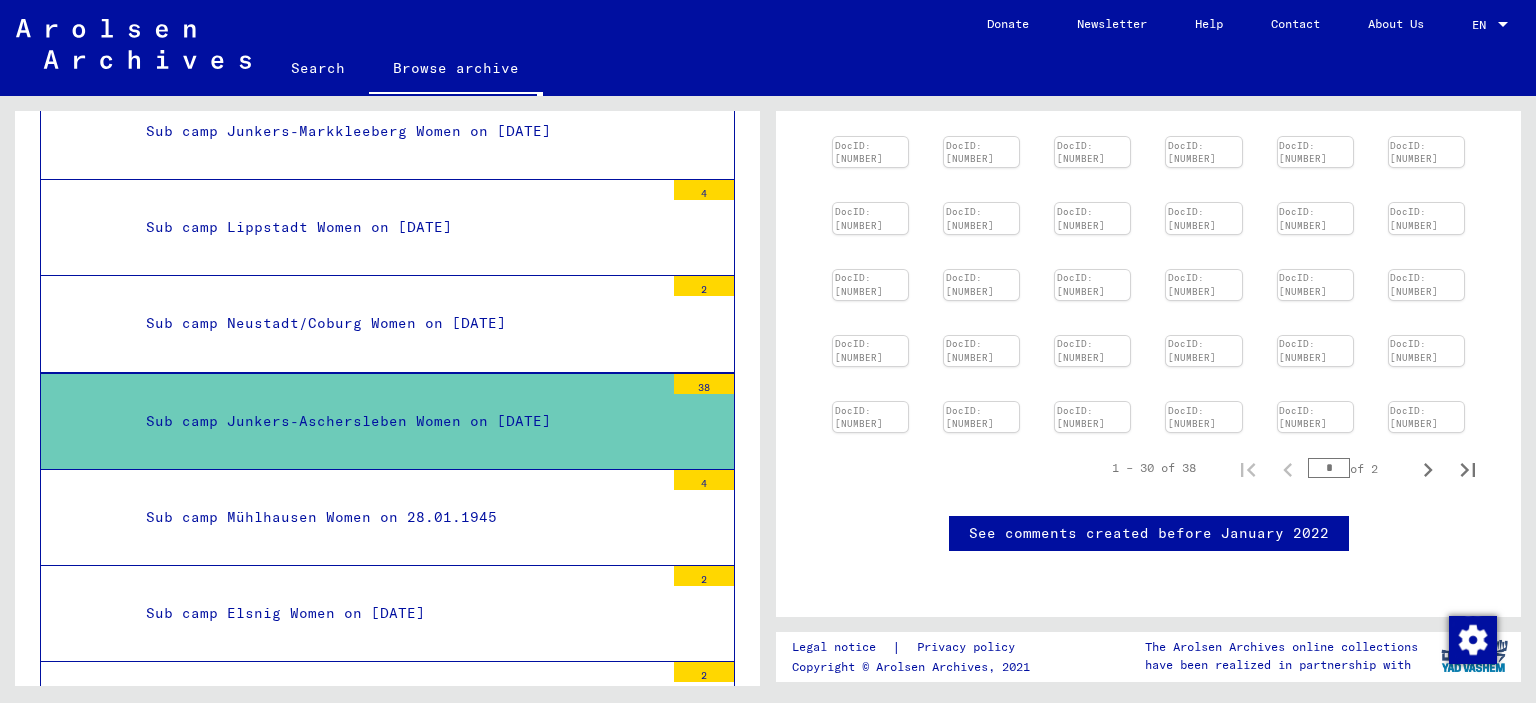 scroll, scrollTop: 700, scrollLeft: 0, axis: vertical 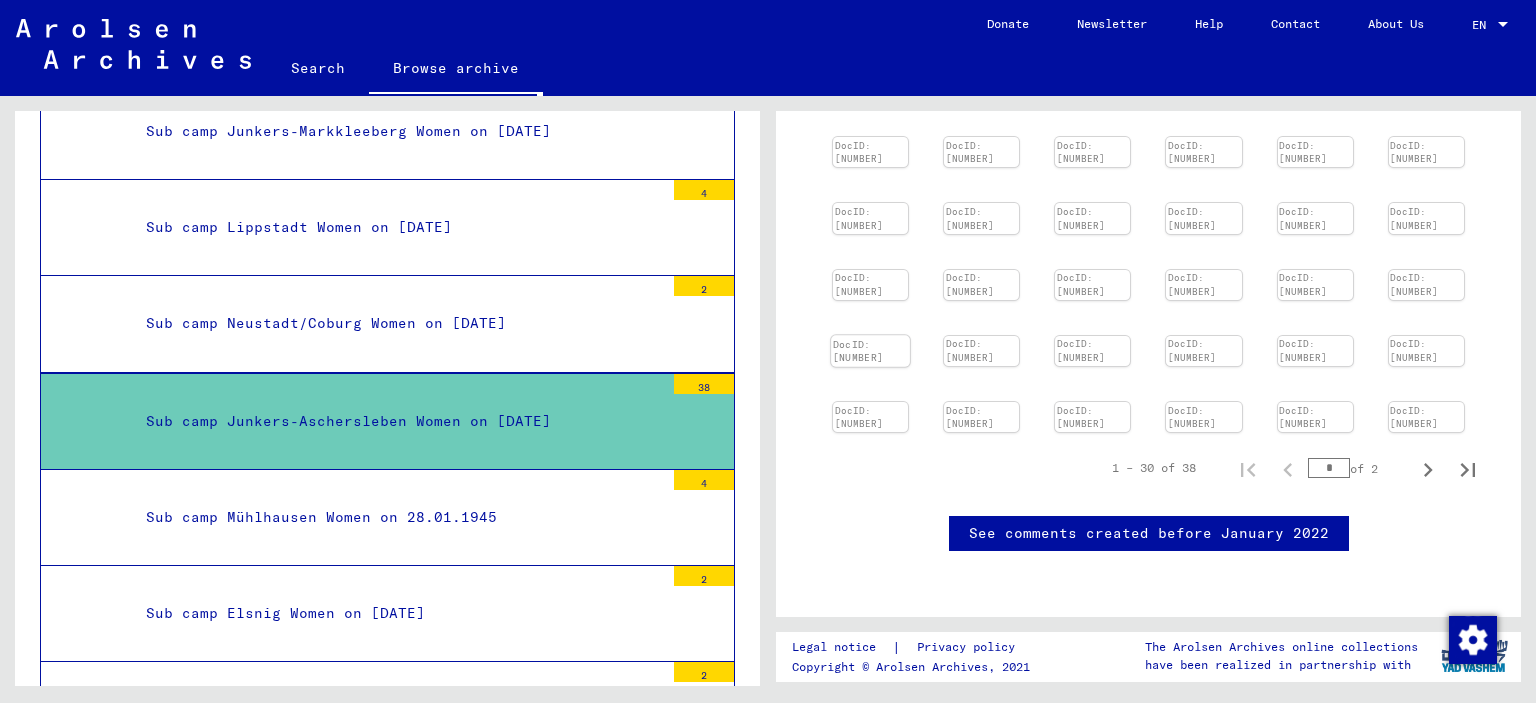 click at bounding box center [870, 137] 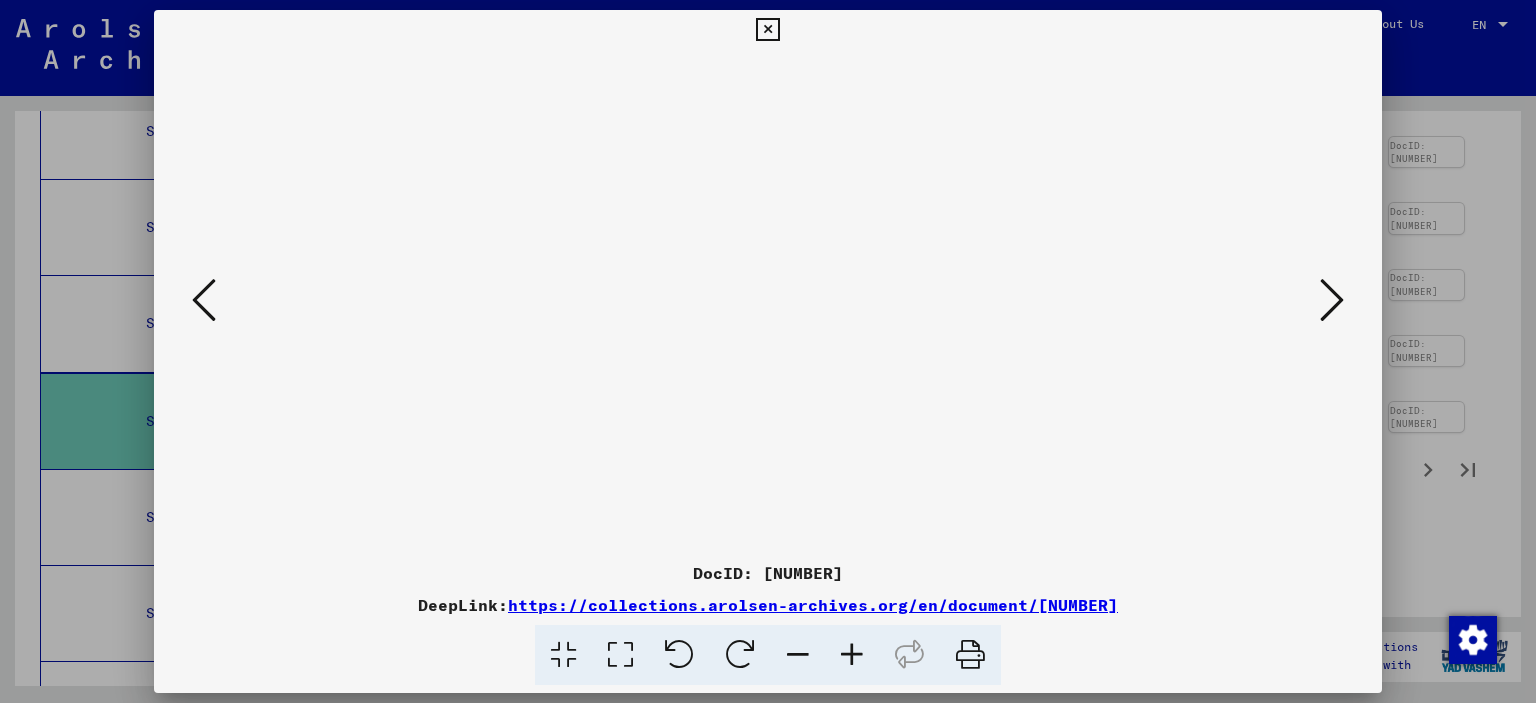click at bounding box center [767, 30] 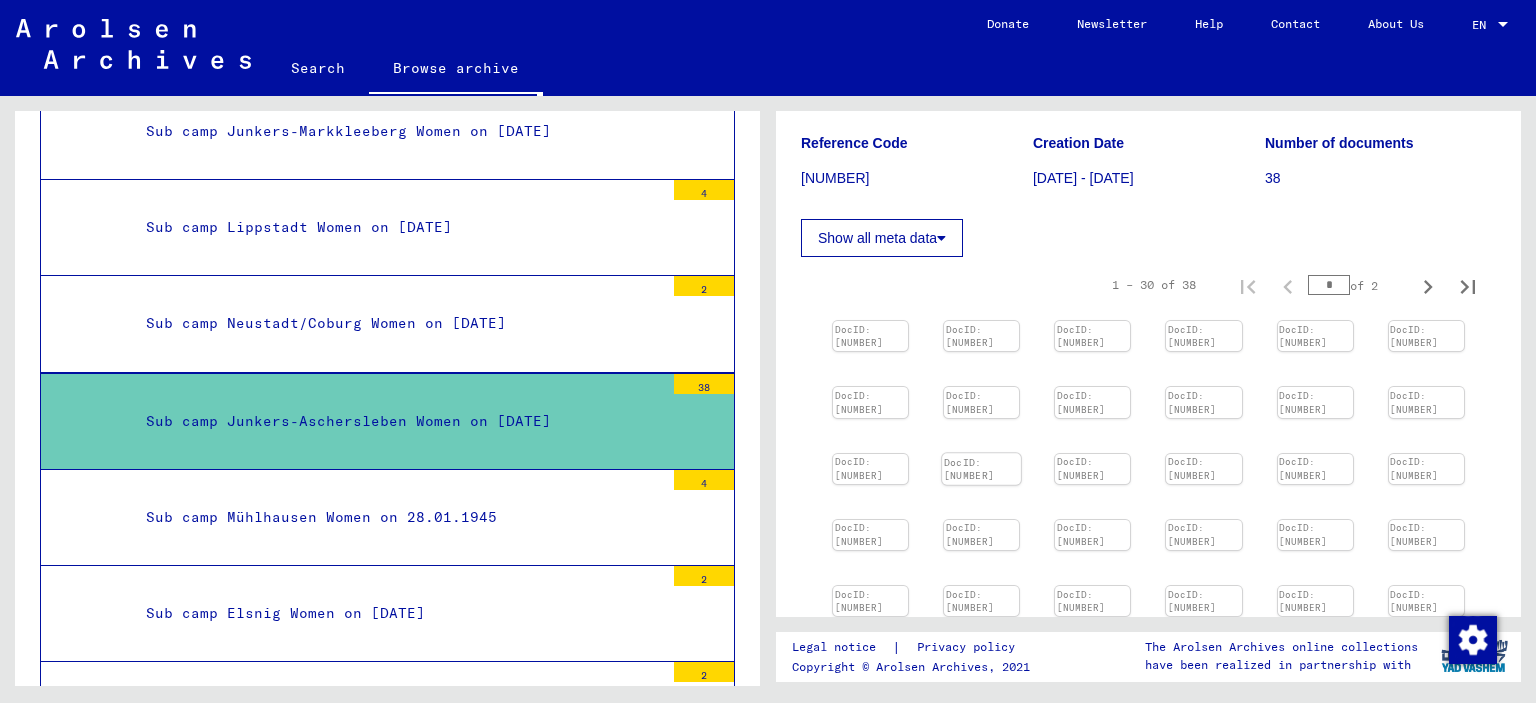 scroll, scrollTop: 219, scrollLeft: 0, axis: vertical 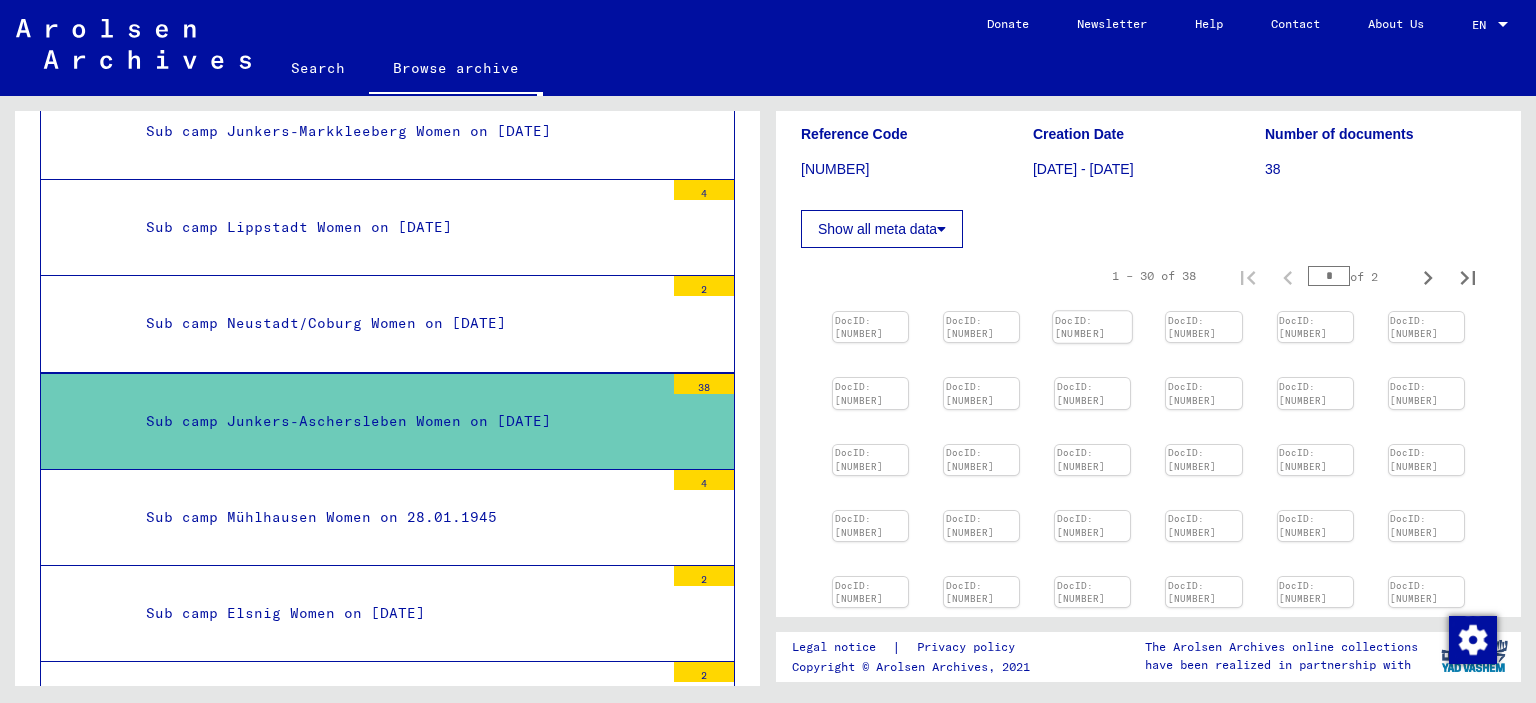 click at bounding box center [870, 312] 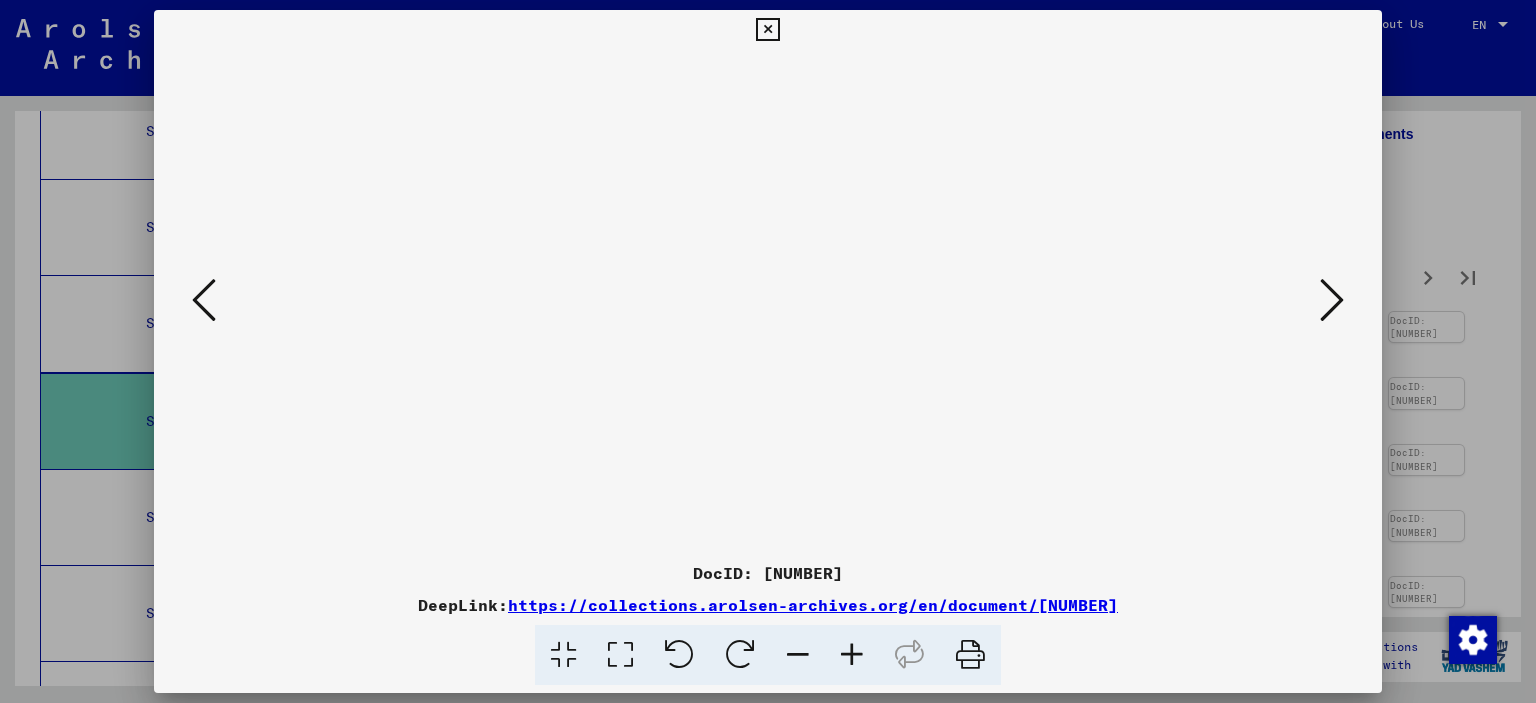 click at bounding box center (1332, 300) 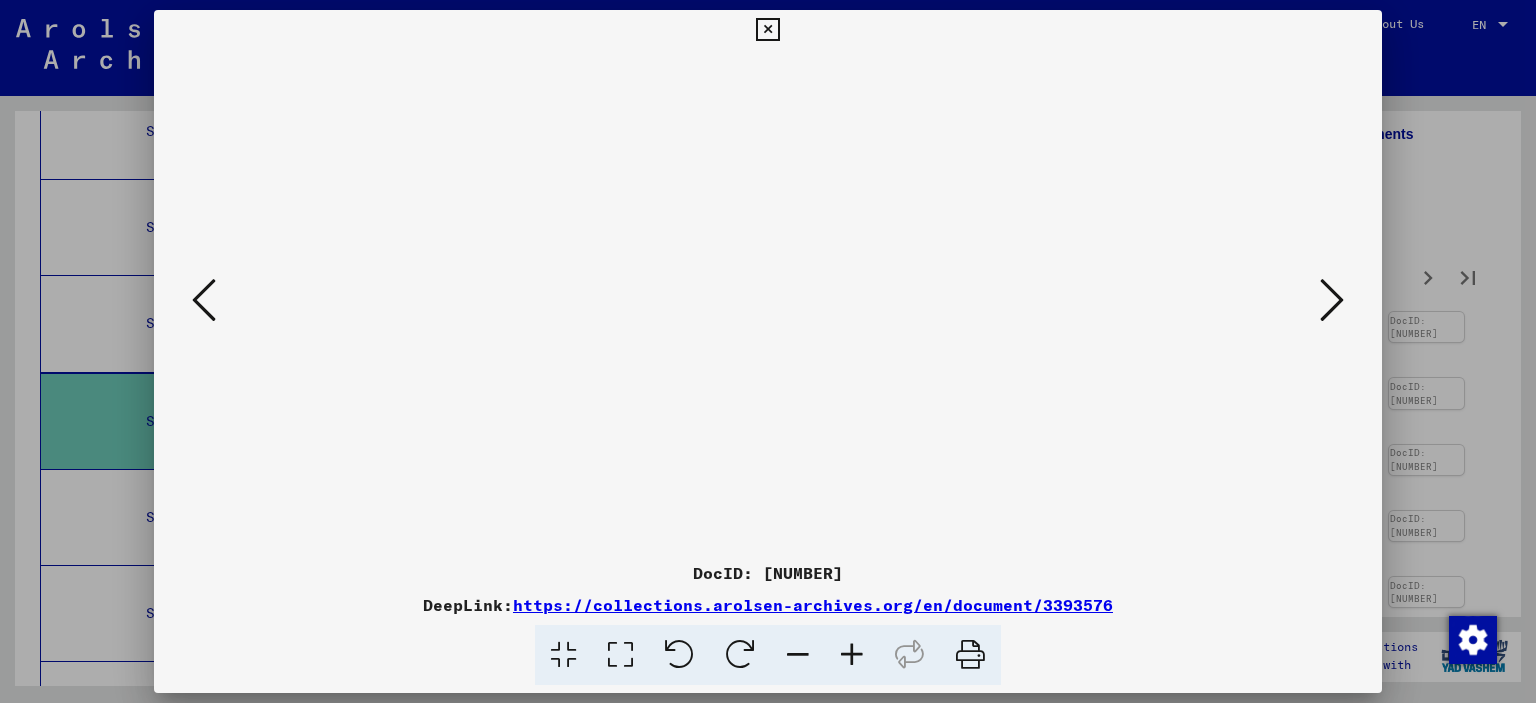 click at bounding box center (1332, 300) 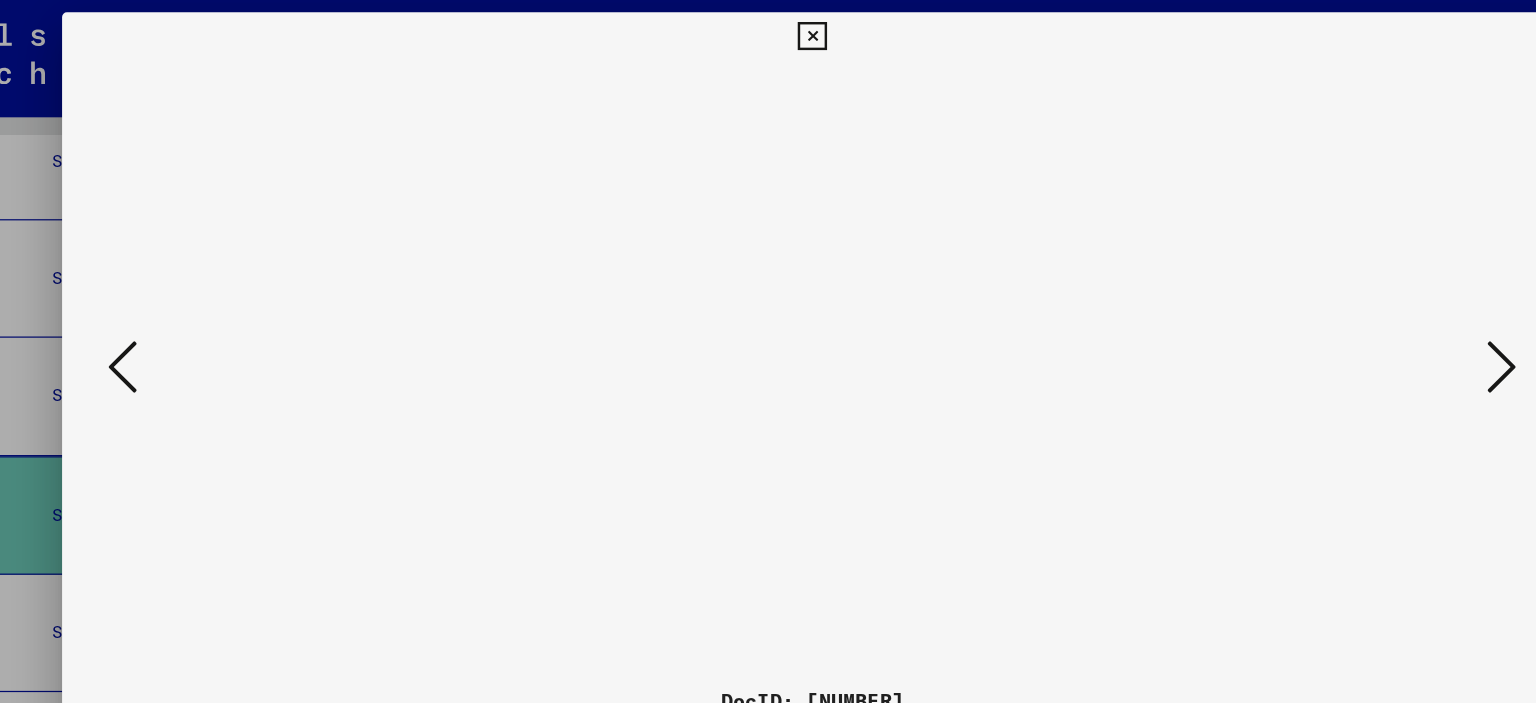 click at bounding box center [1332, 300] 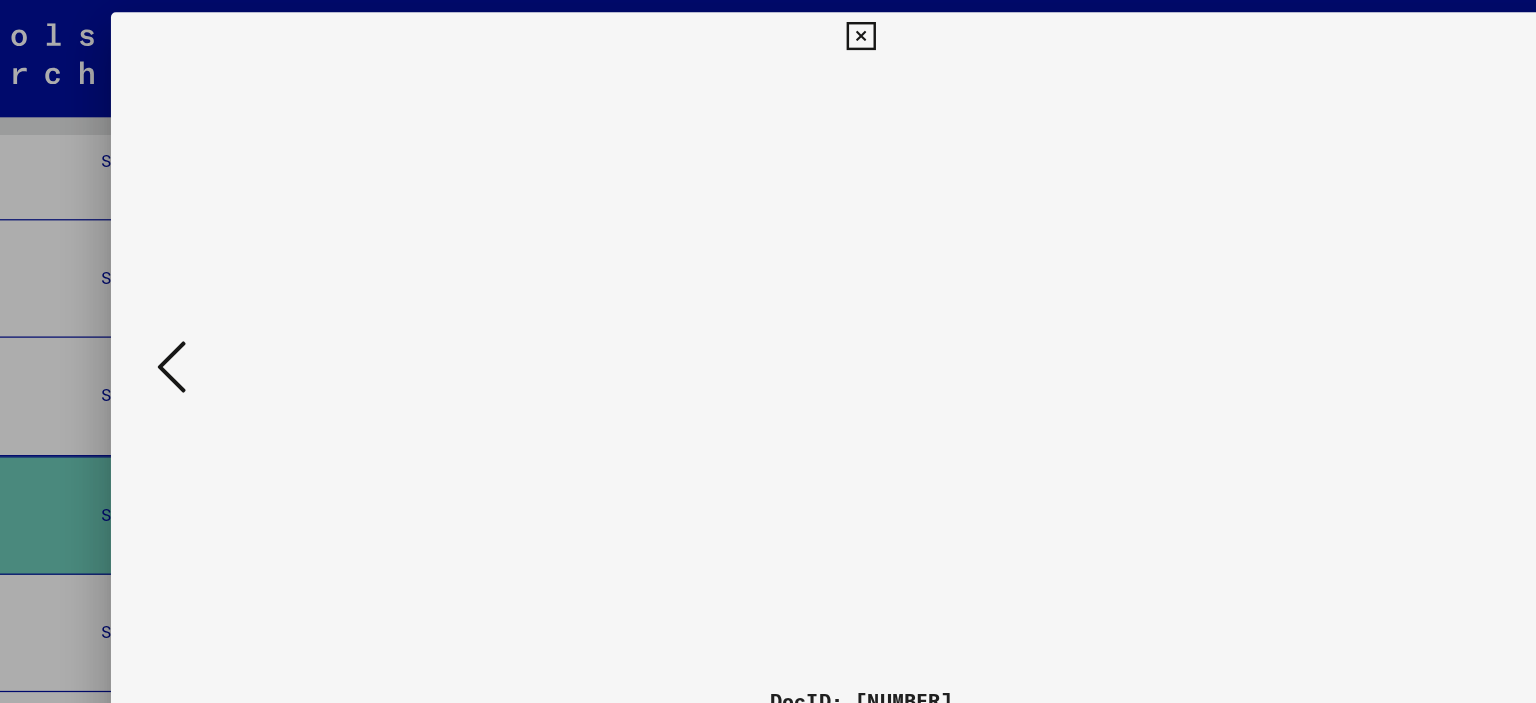 click at bounding box center (204, 300) 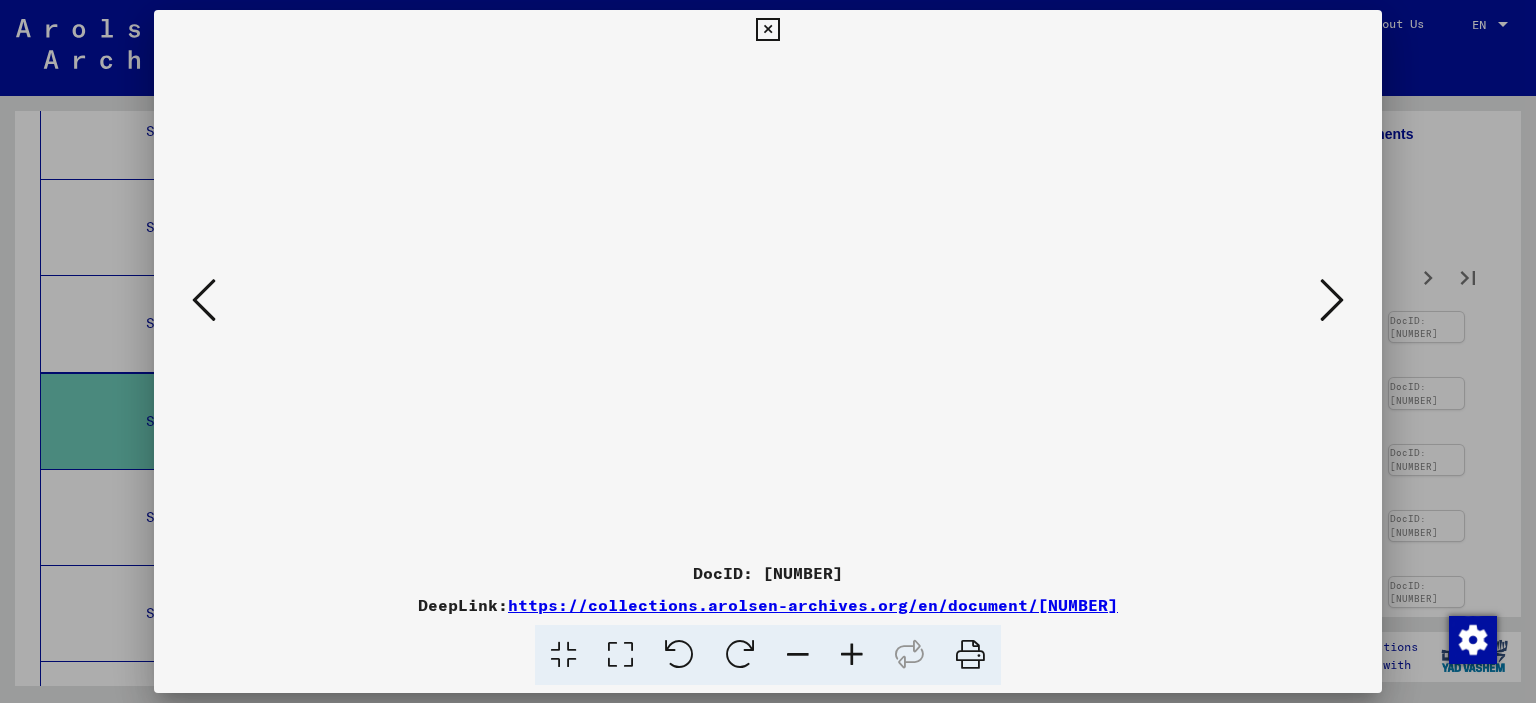 click at bounding box center [1332, 300] 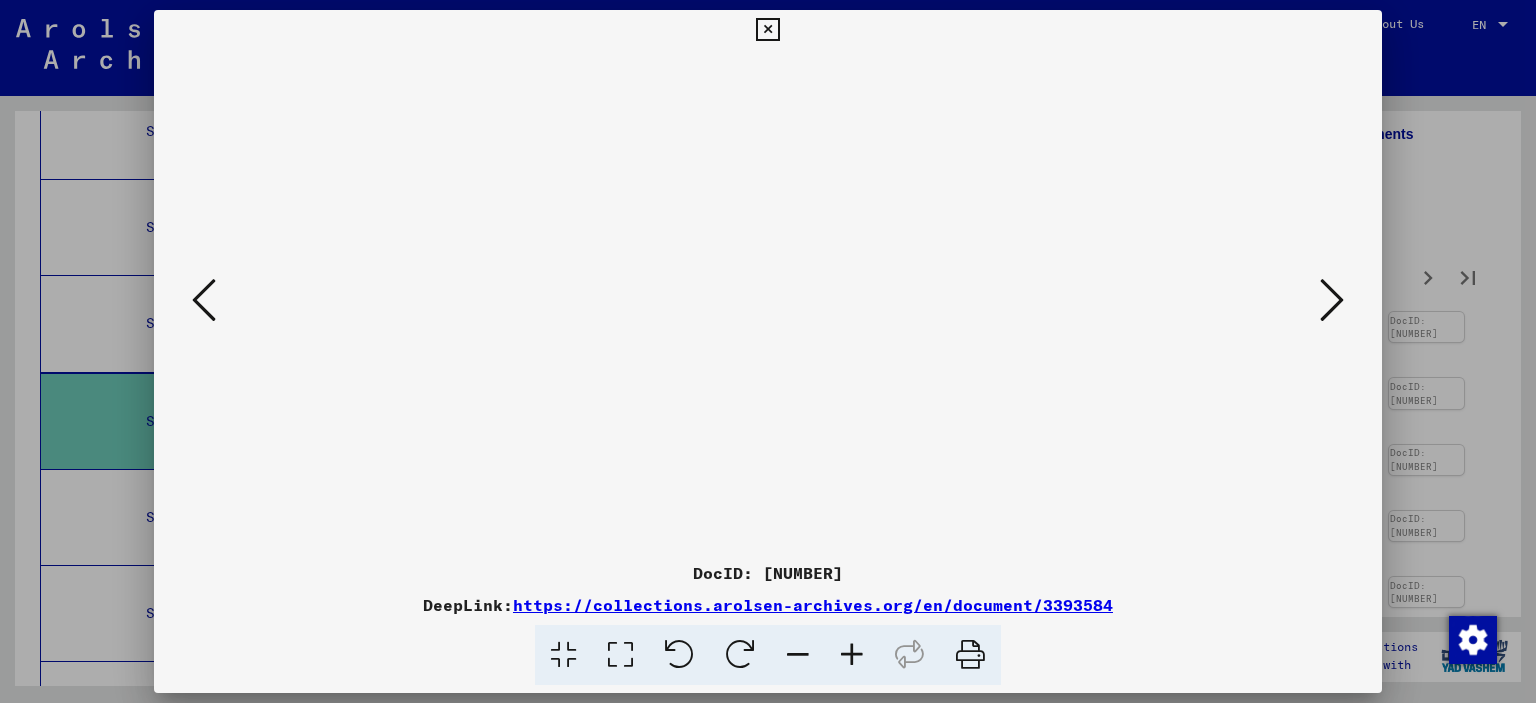 click at bounding box center [1332, 300] 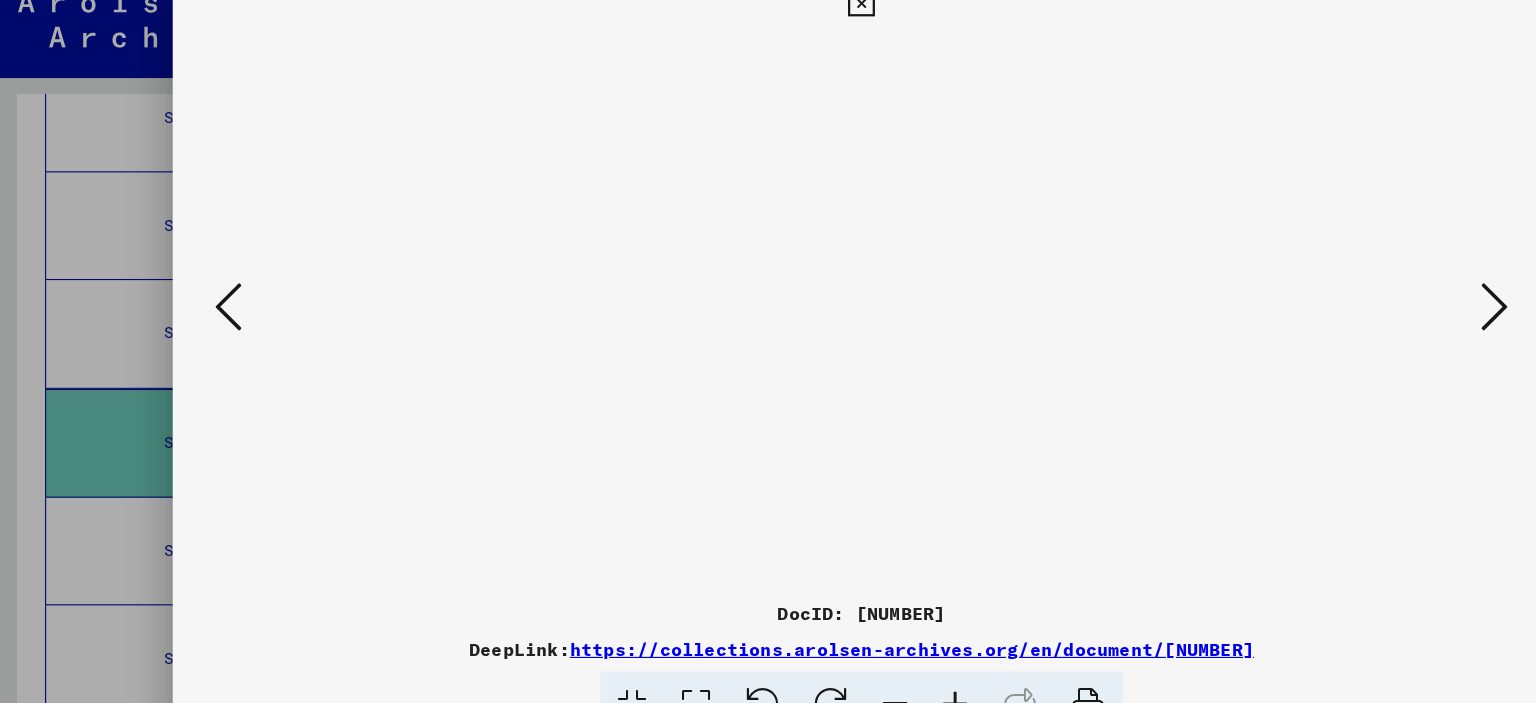 click at bounding box center (1332, 300) 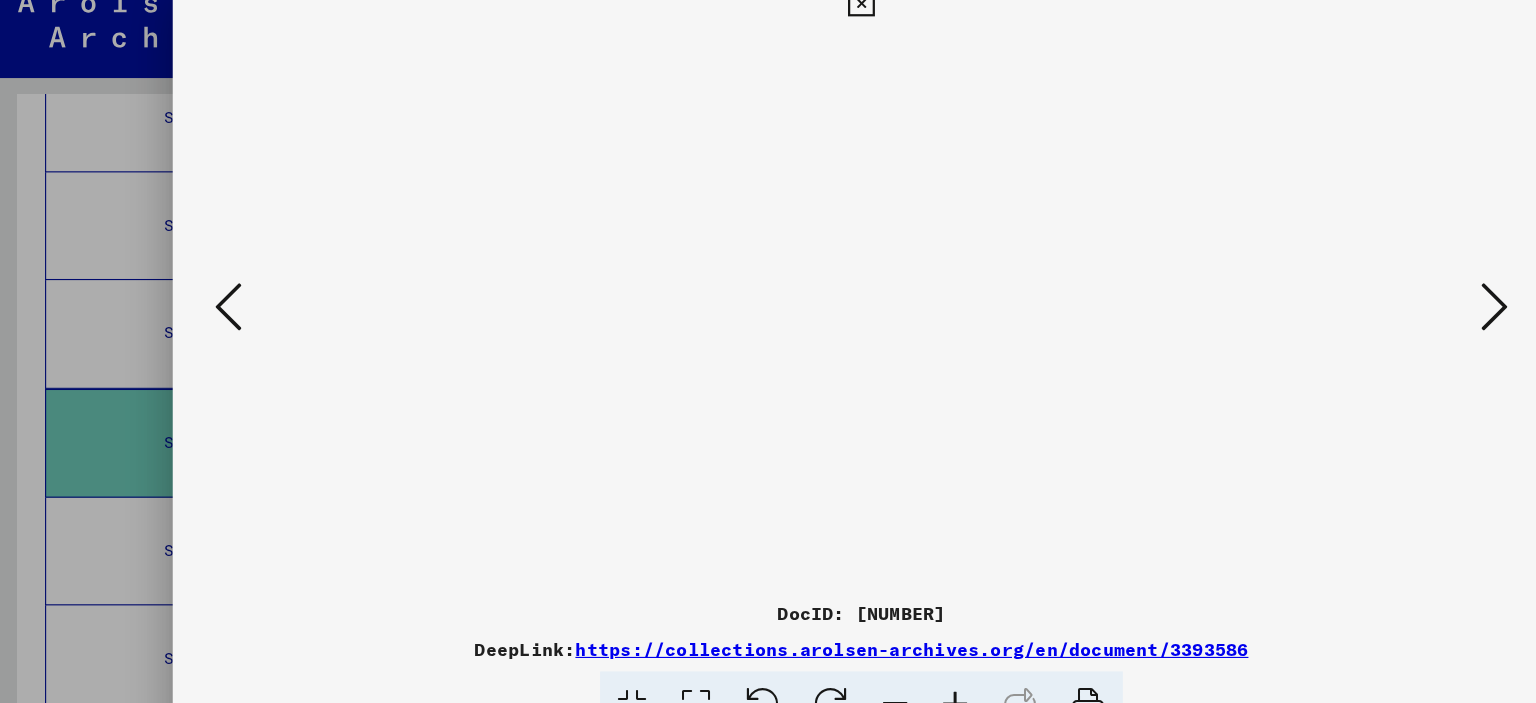 click at bounding box center [1332, 300] 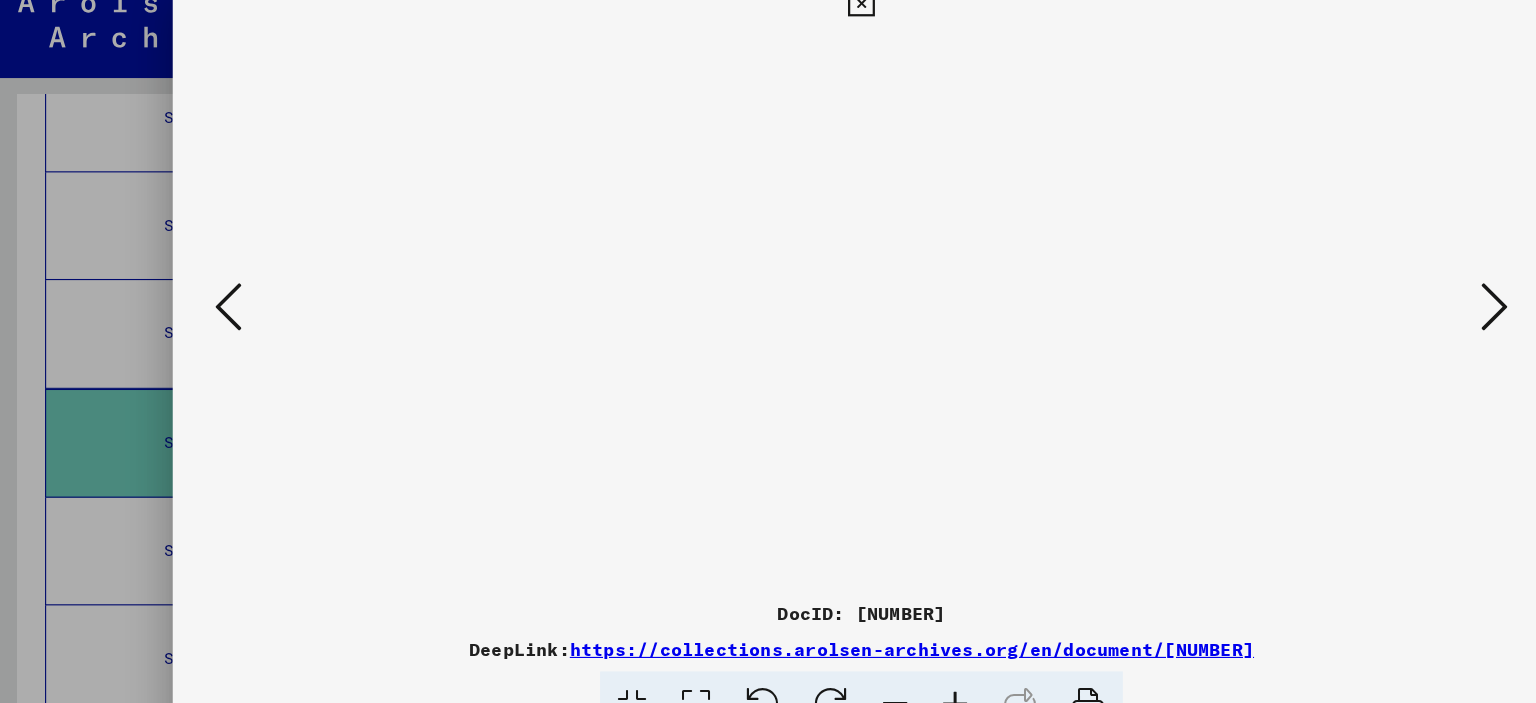 click at bounding box center [1332, 300] 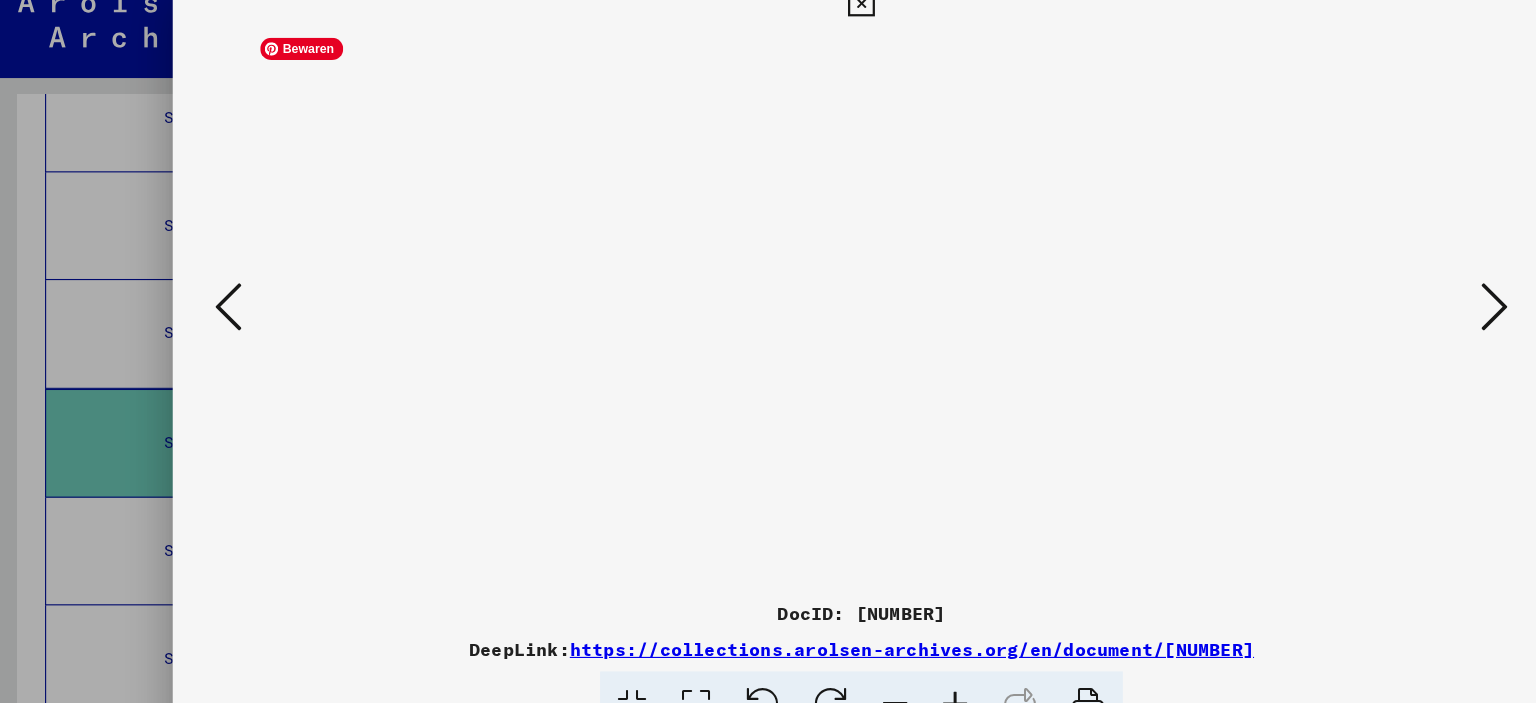 click at bounding box center [768, 301] 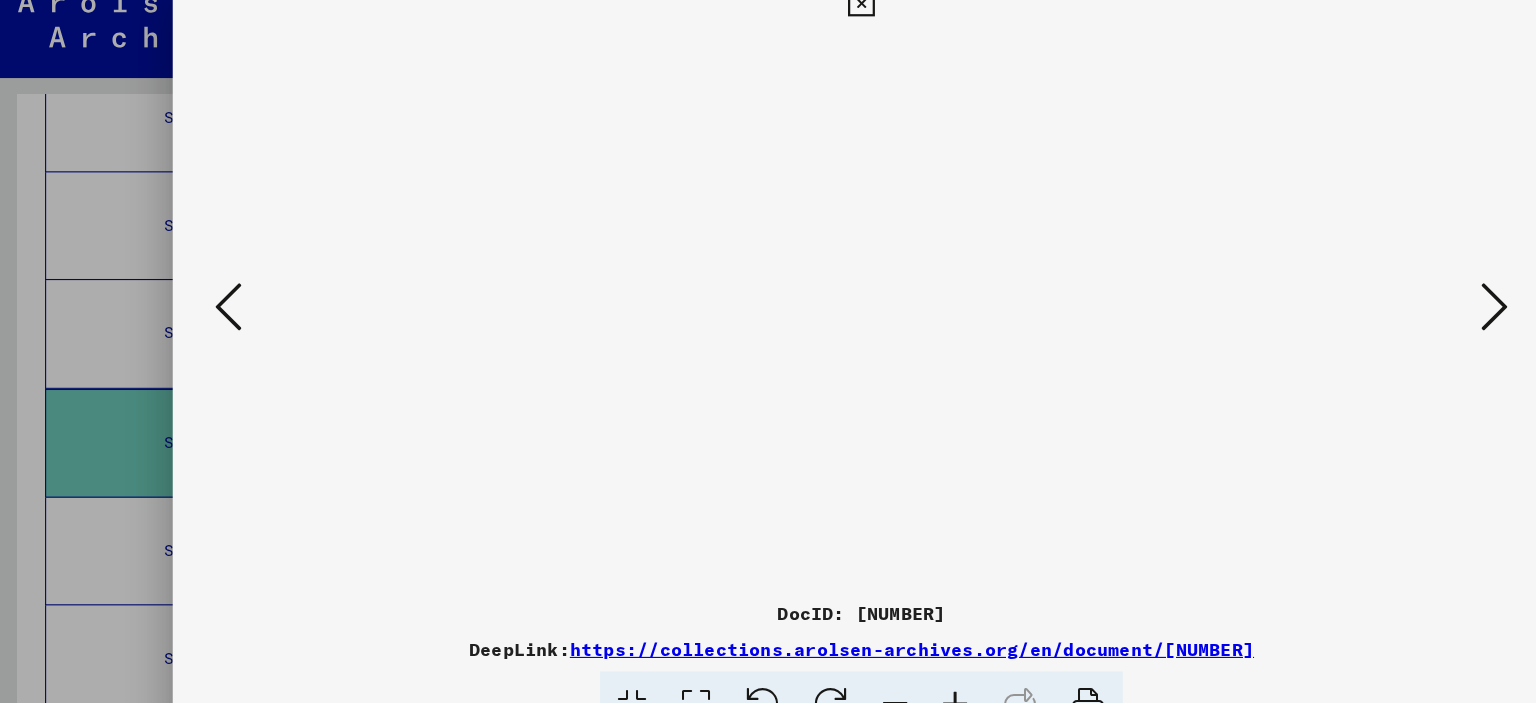 click at bounding box center [204, 300] 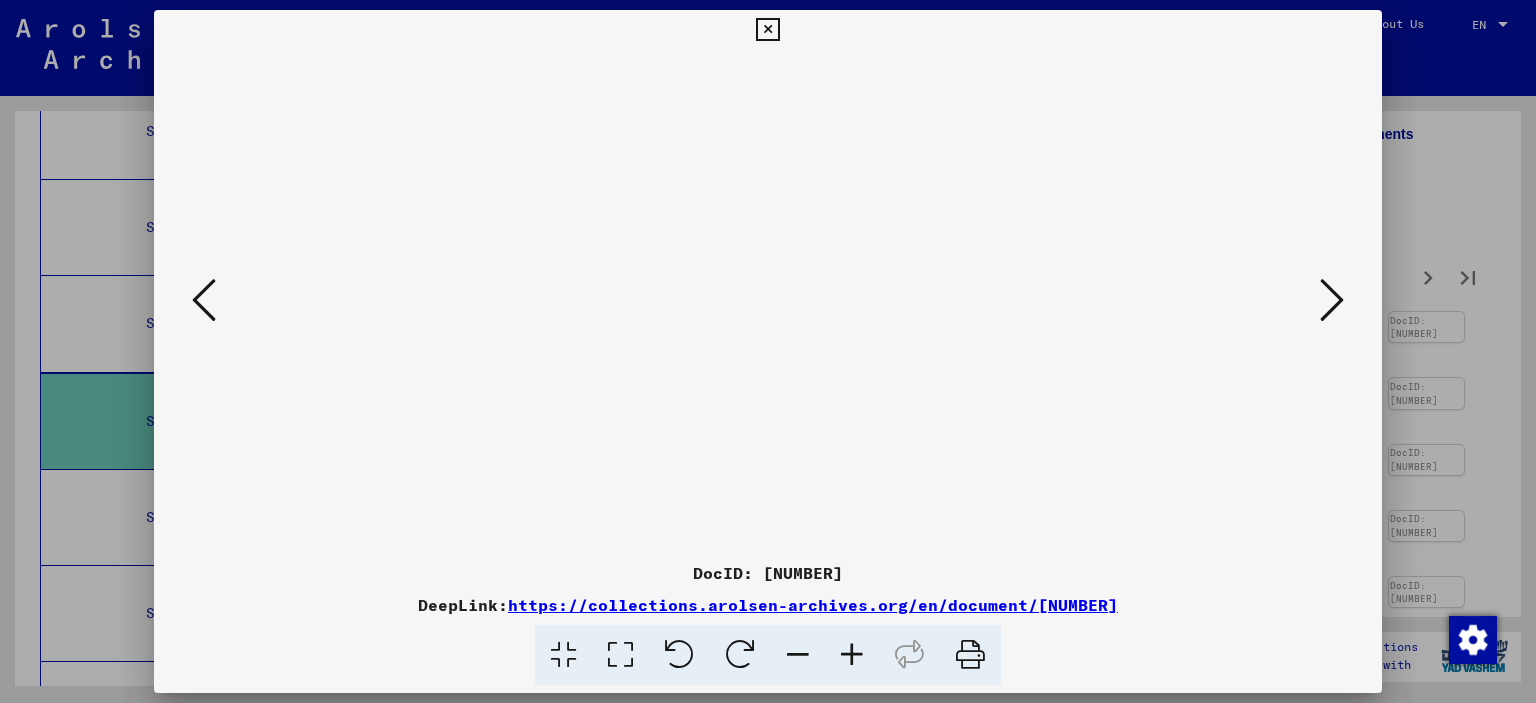 drag, startPoint x: 1312, startPoint y: 309, endPoint x: 1328, endPoint y: 303, distance: 17.088007 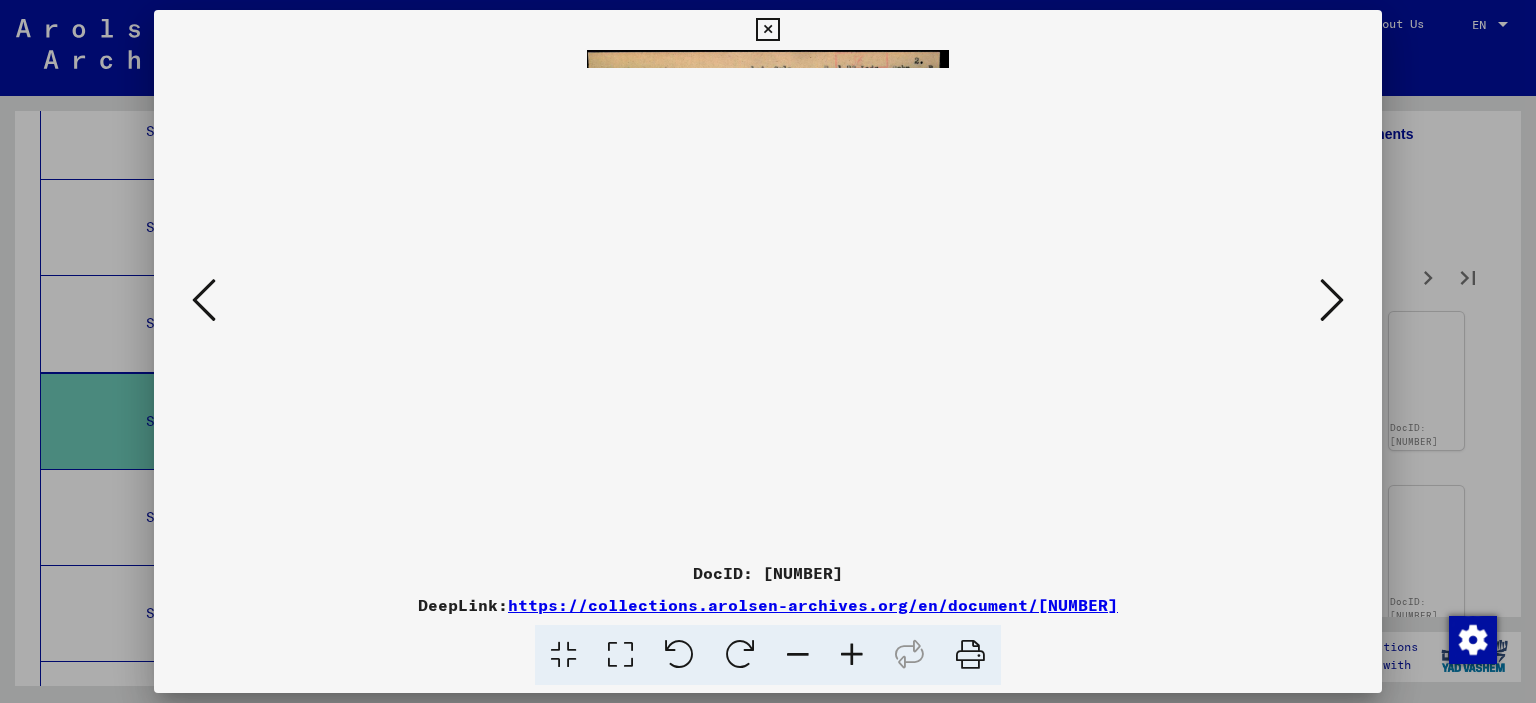 click at bounding box center [1332, 300] 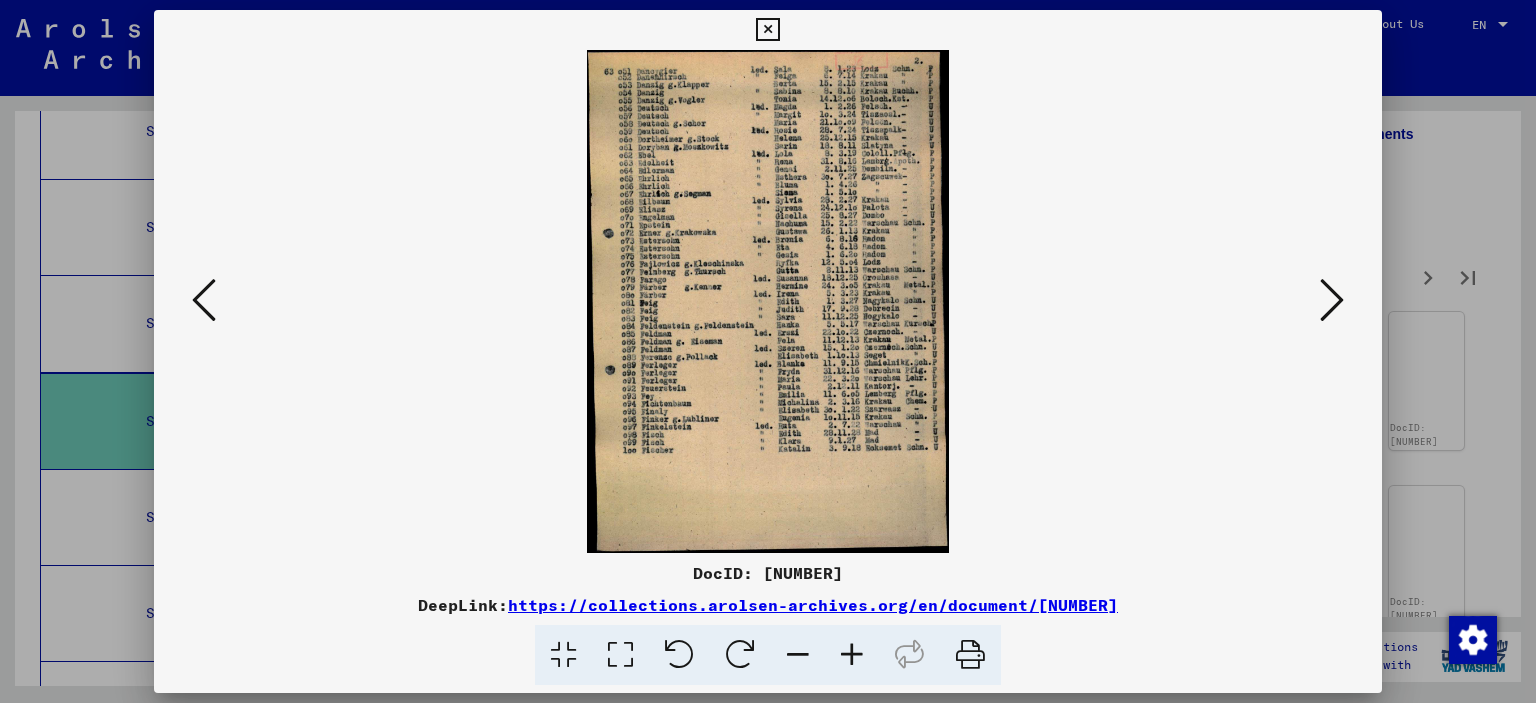 click at bounding box center [1332, 300] 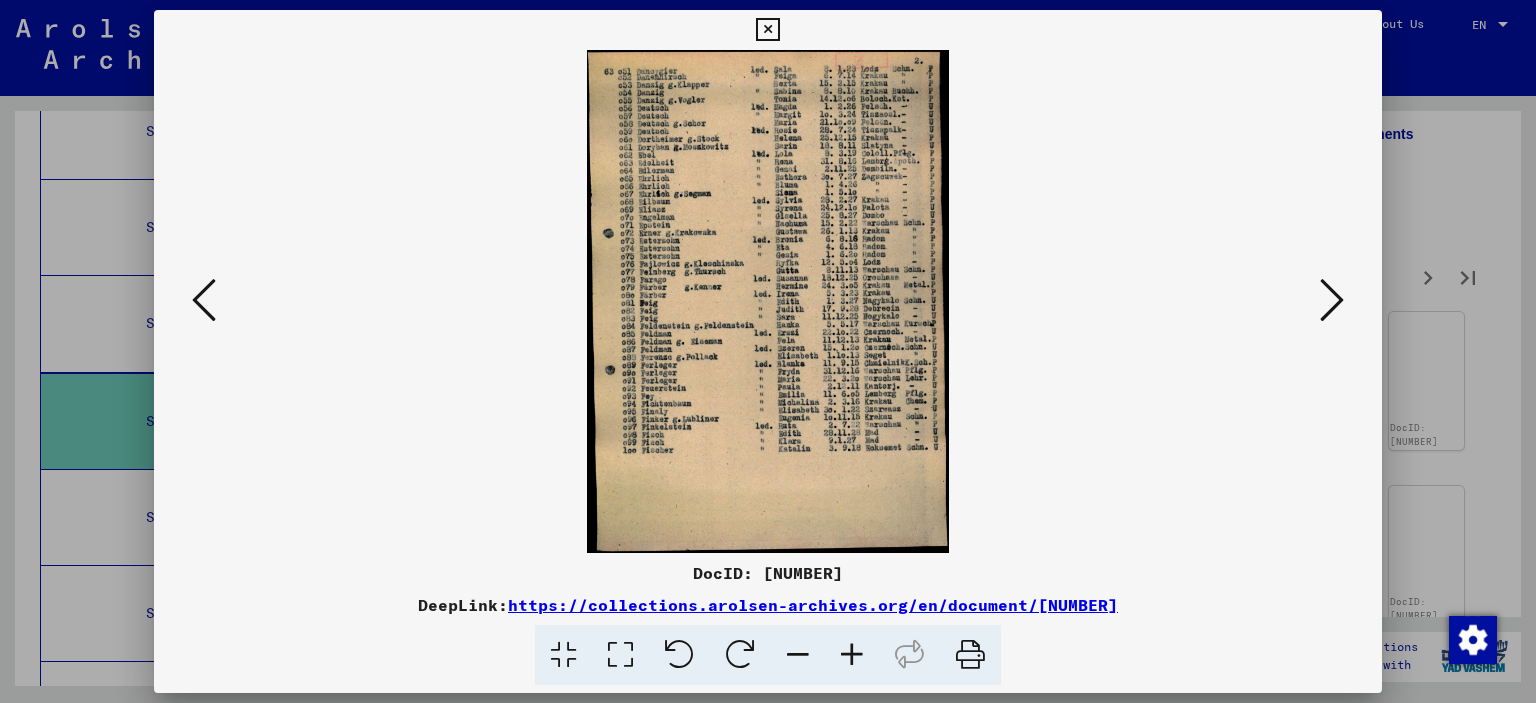 click at bounding box center (1332, 300) 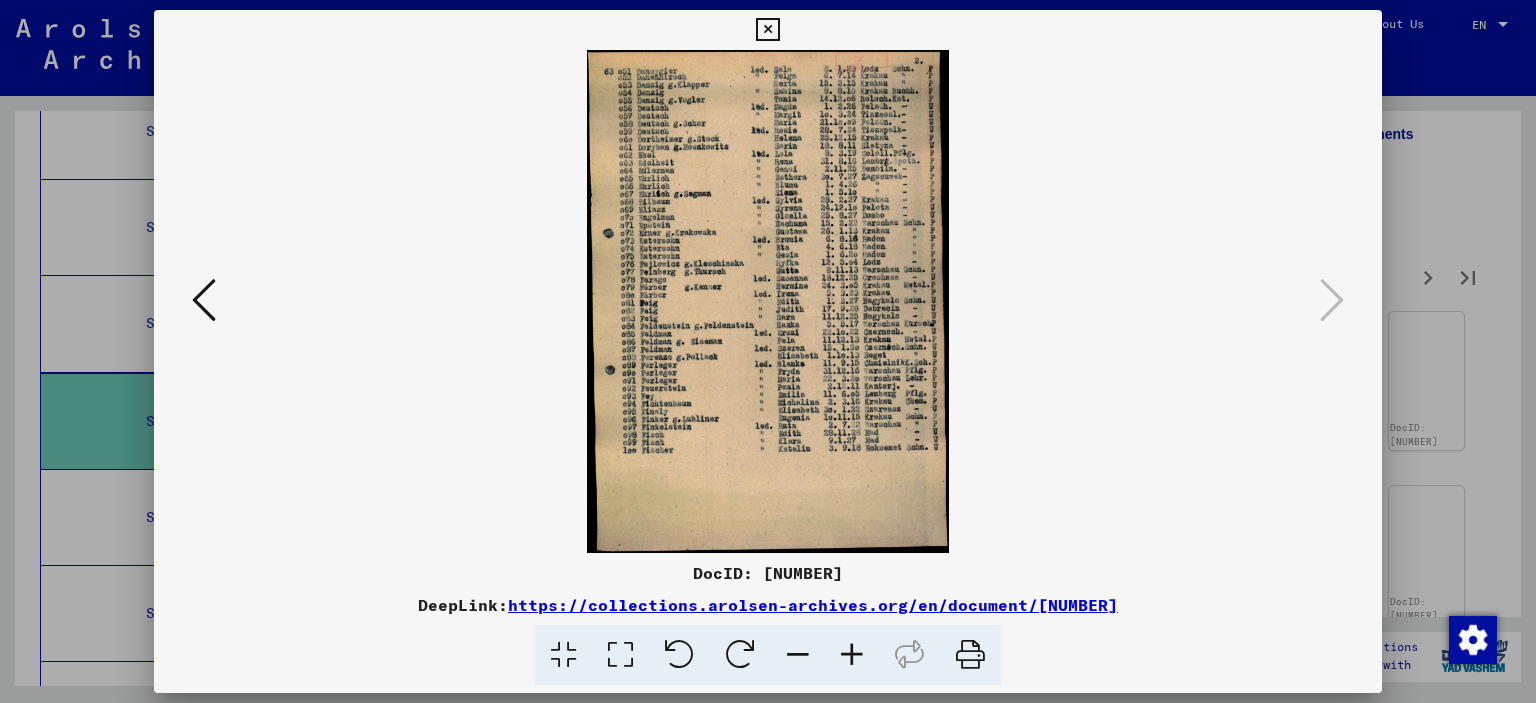 click at bounding box center [204, 300] 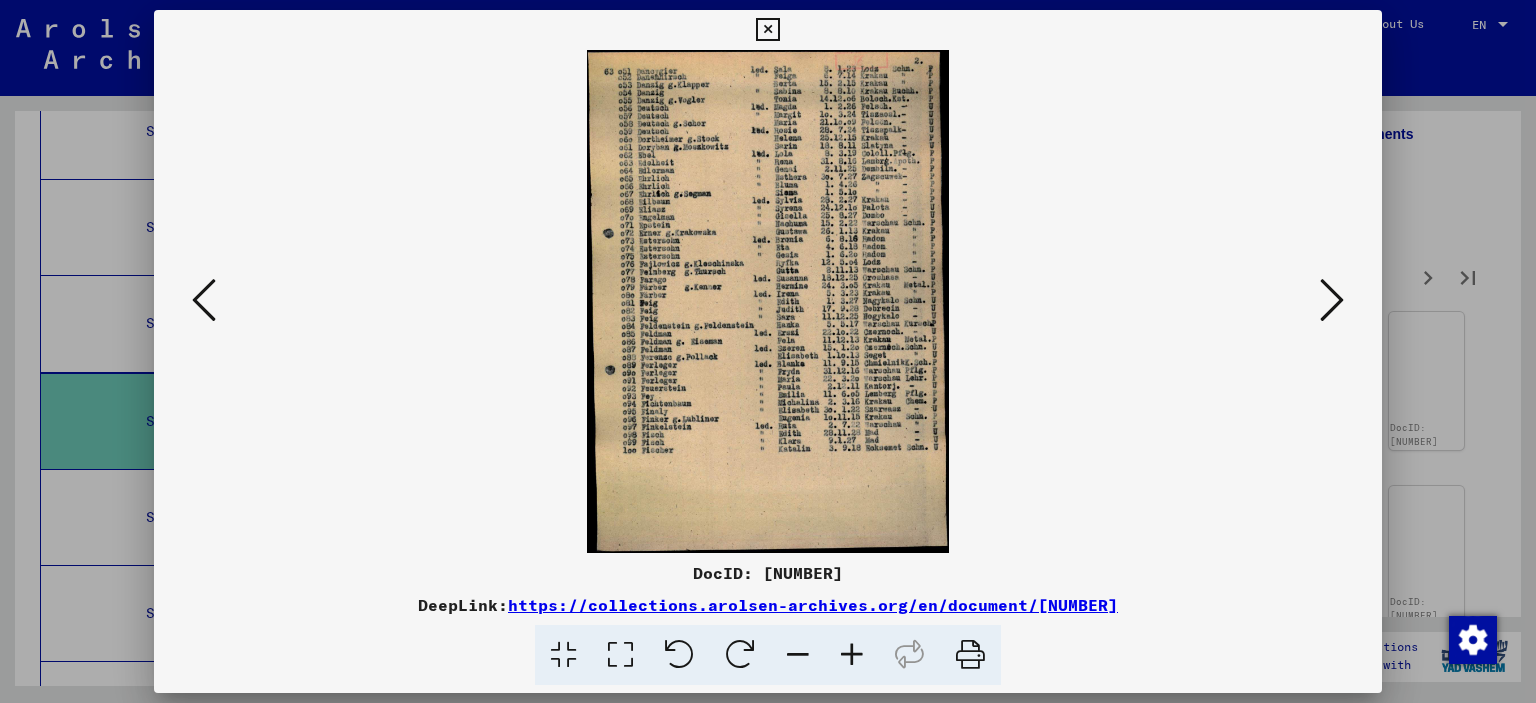 click at bounding box center [1332, 300] 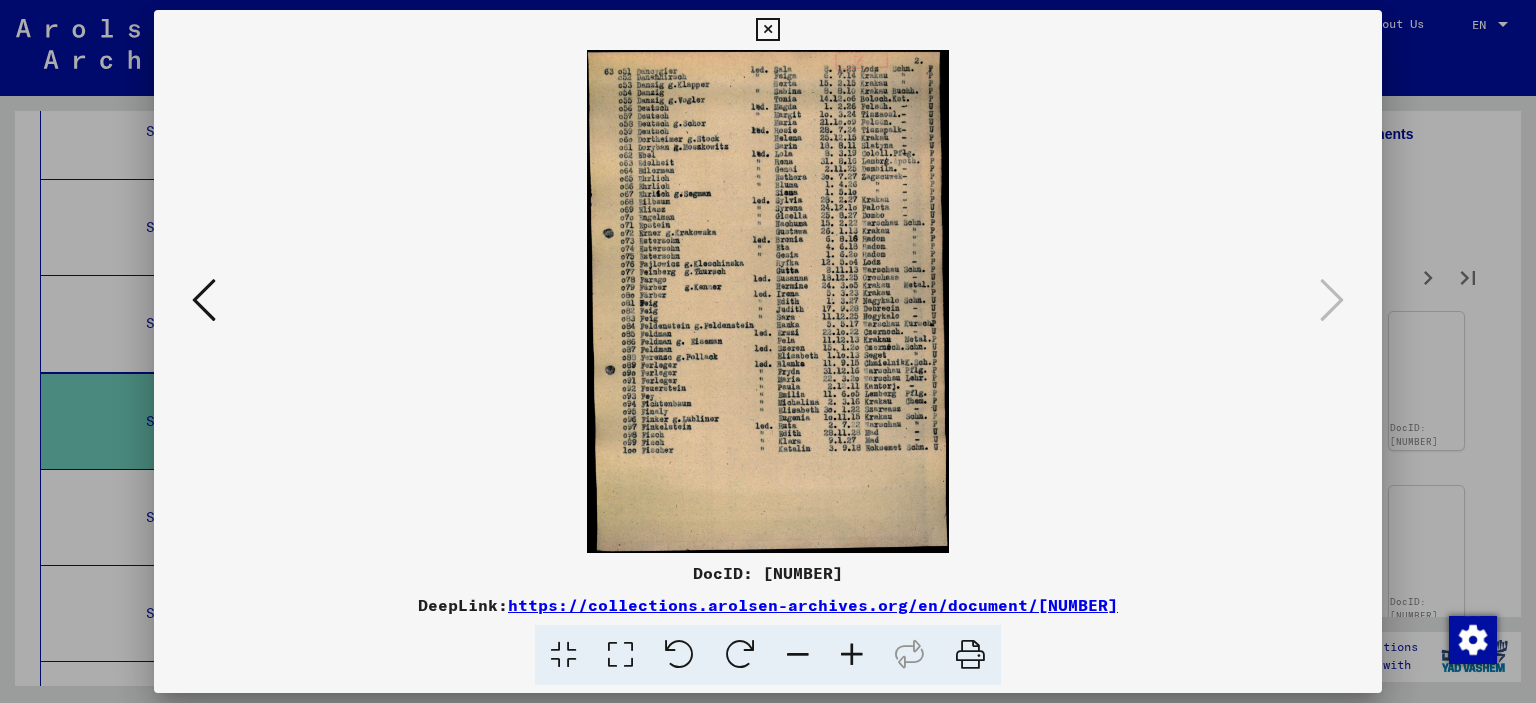 click at bounding box center (767, 30) 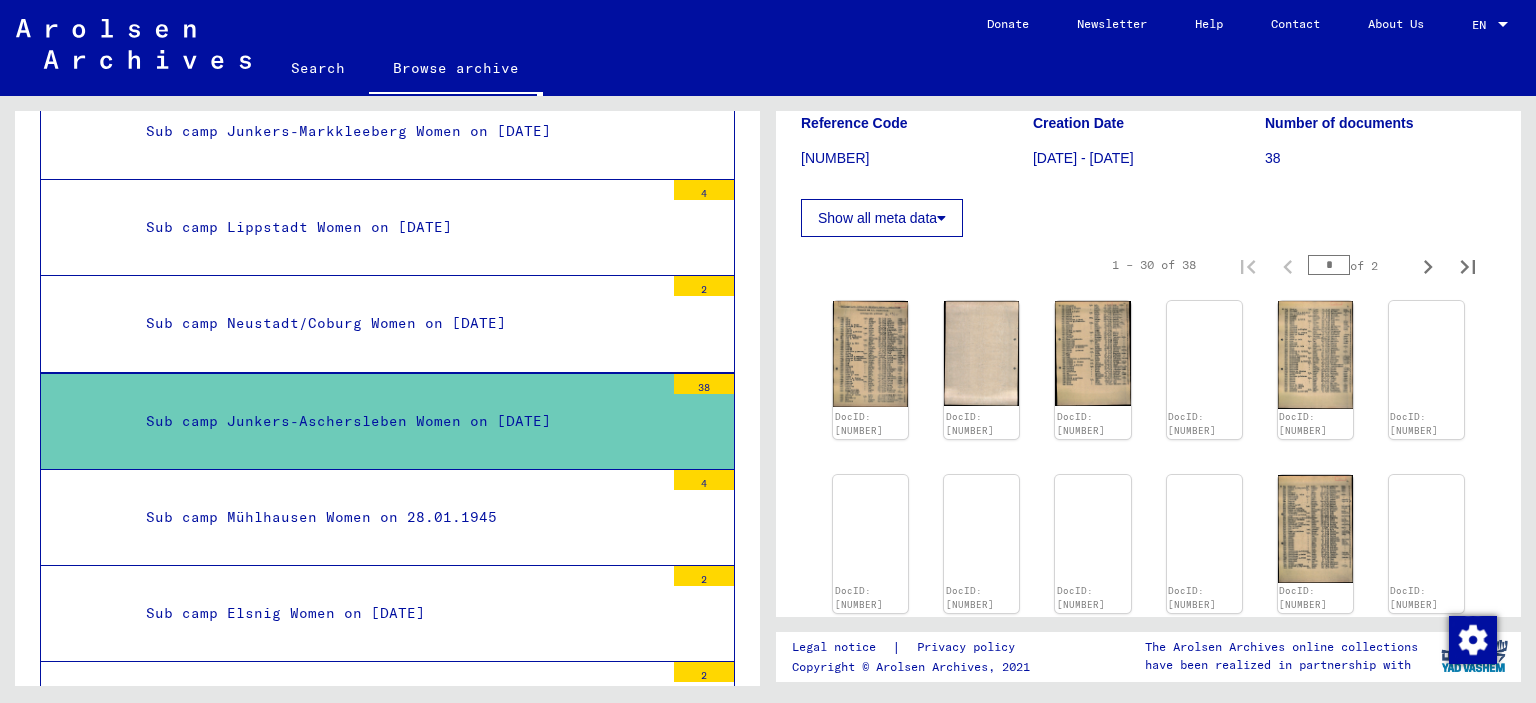 scroll, scrollTop: 228, scrollLeft: 0, axis: vertical 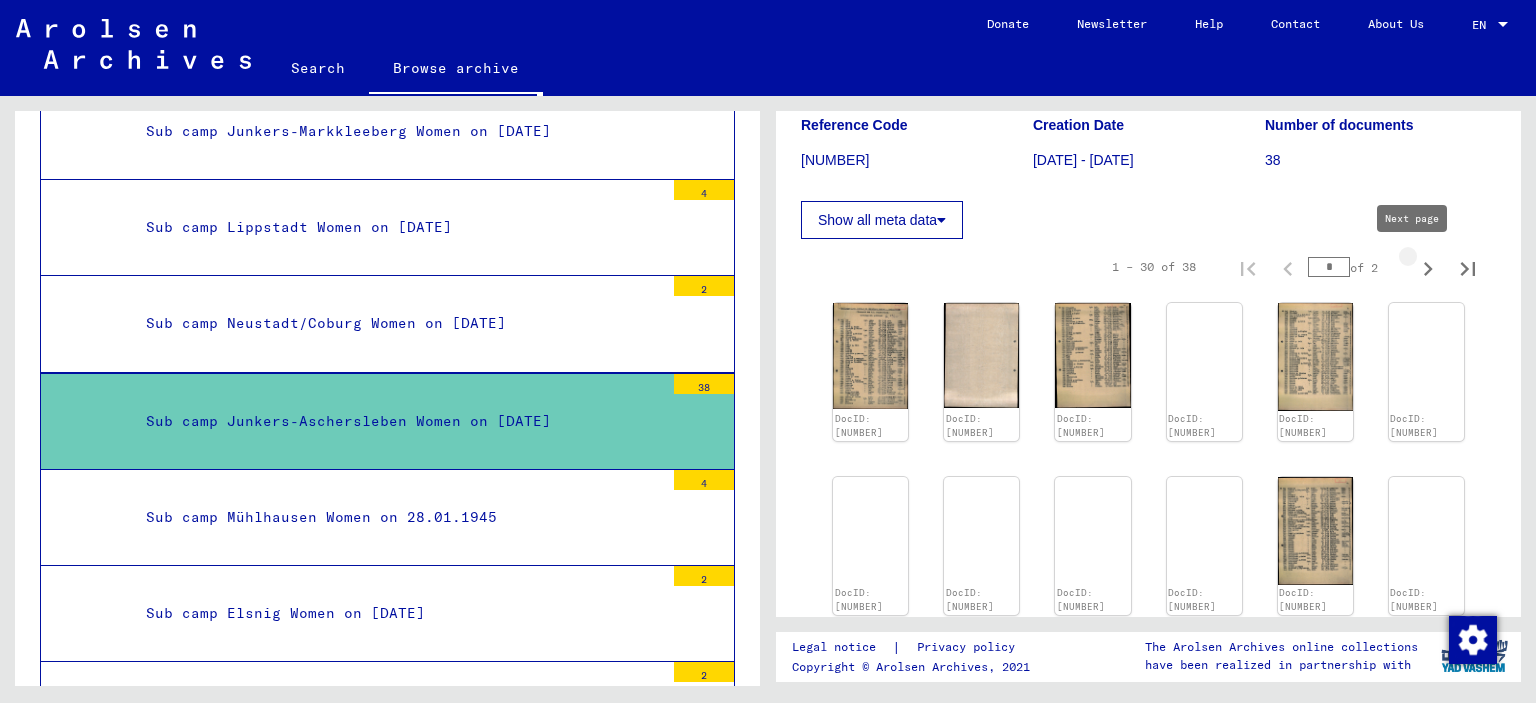 click at bounding box center [1428, 269] 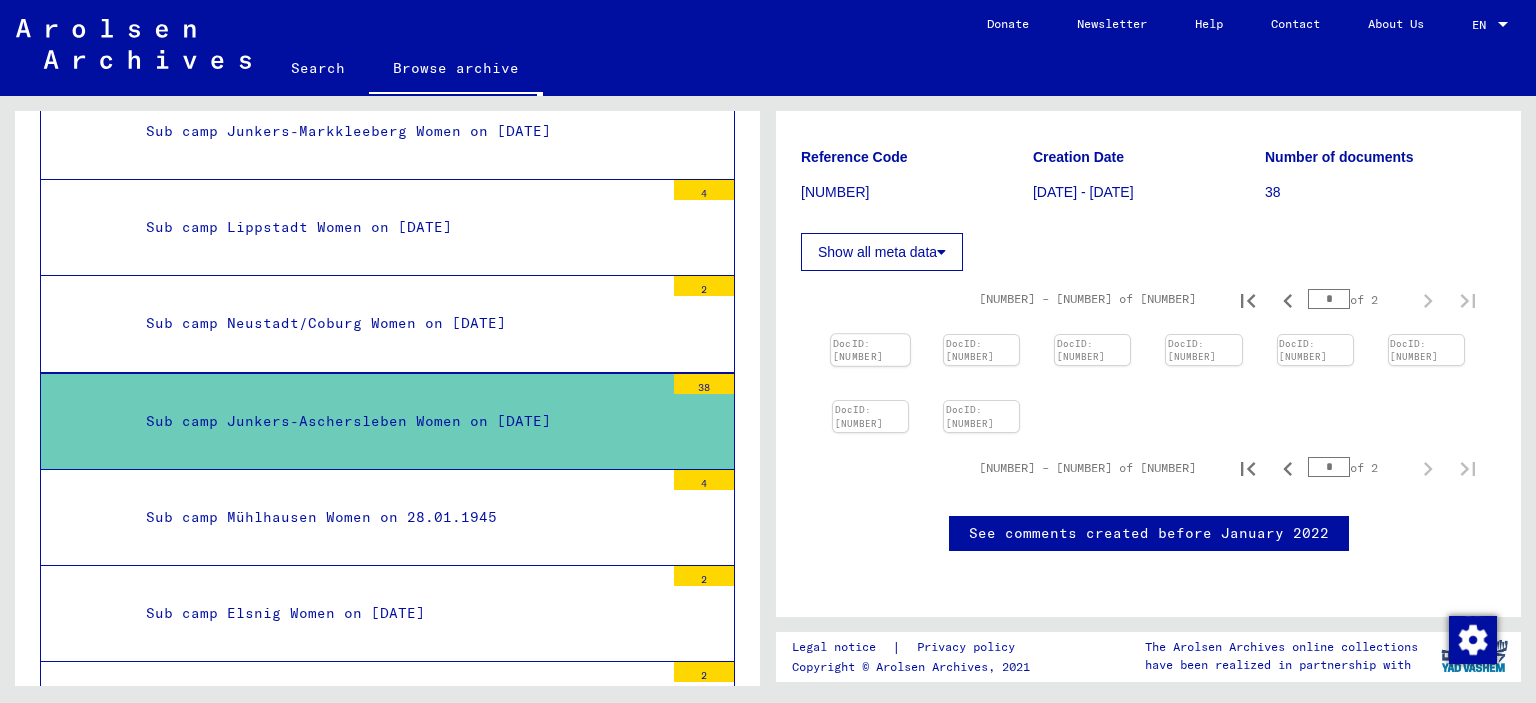 click at bounding box center (870, 334) 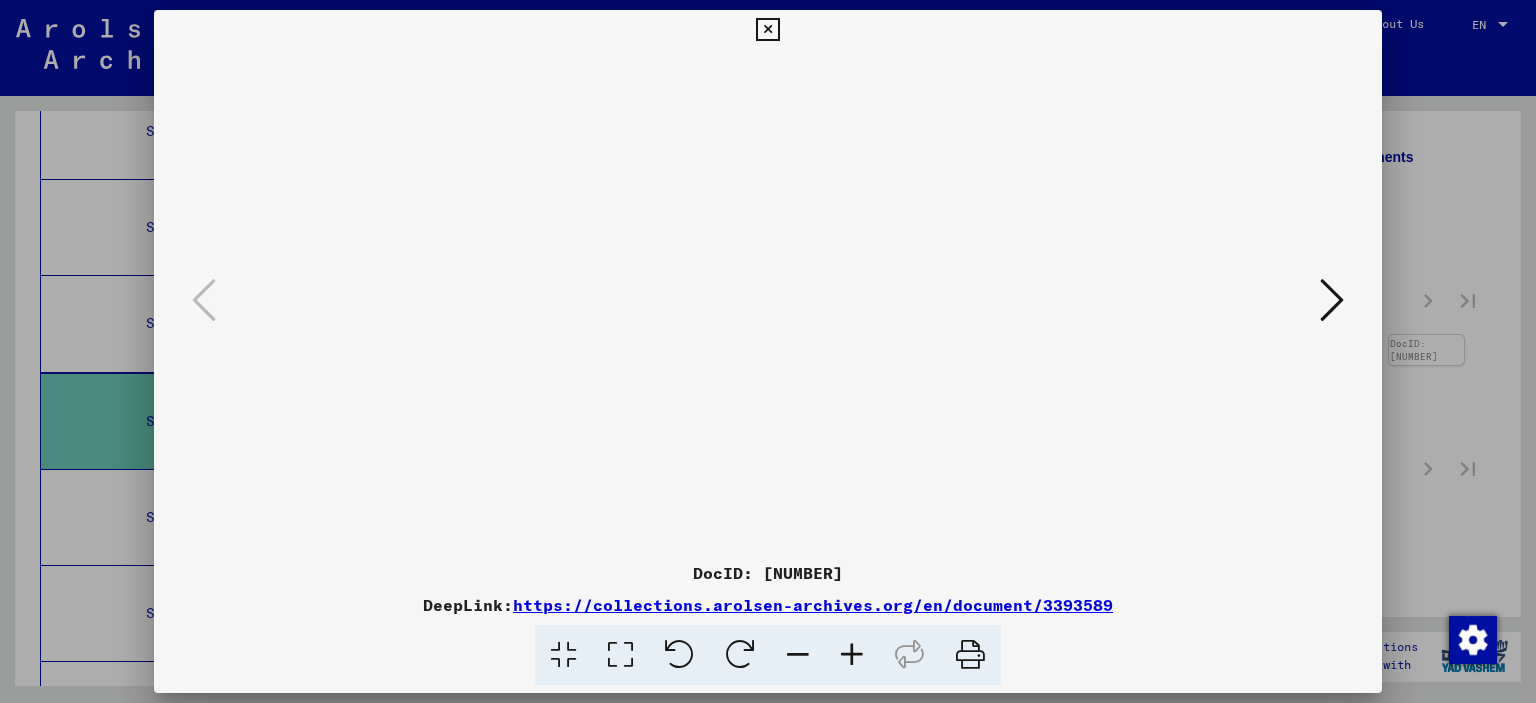 click at bounding box center [768, 301] 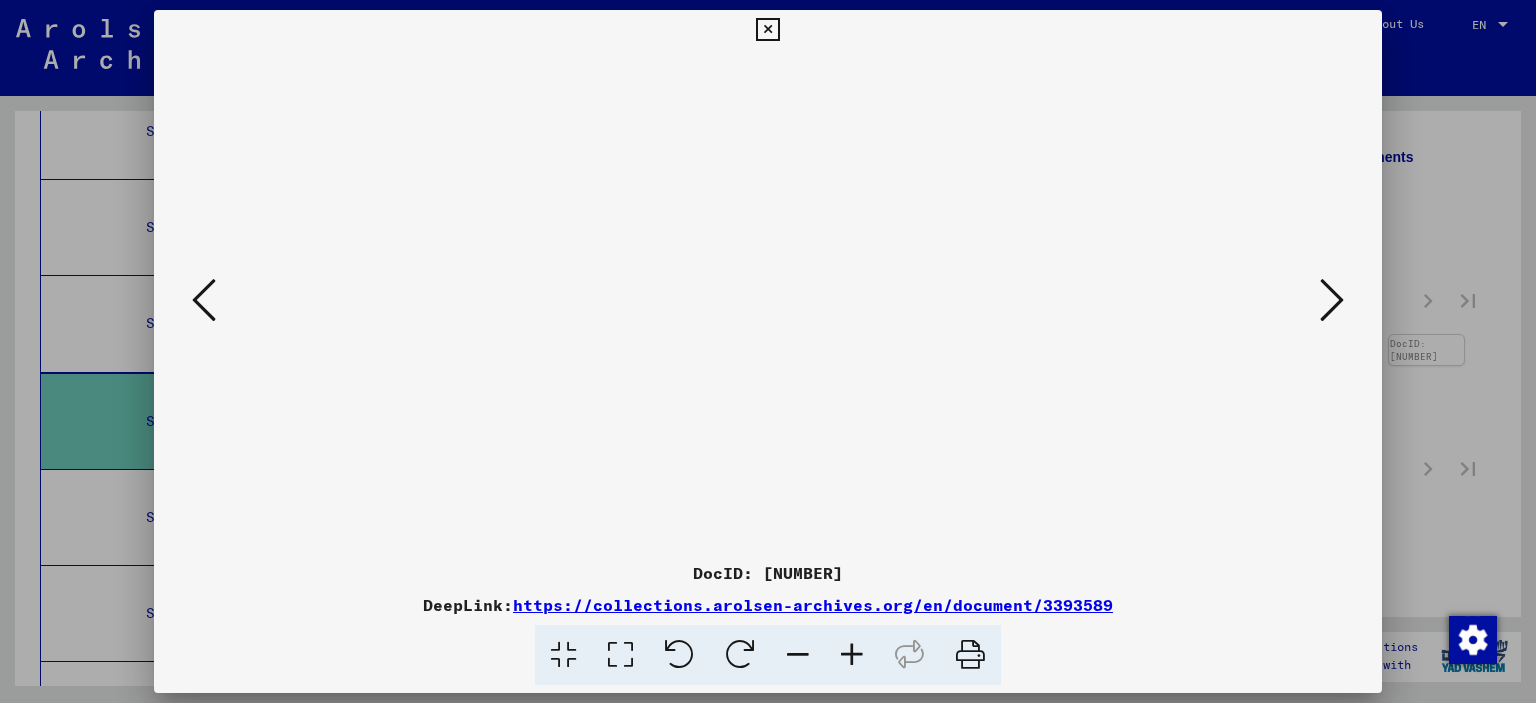click at bounding box center (1332, 300) 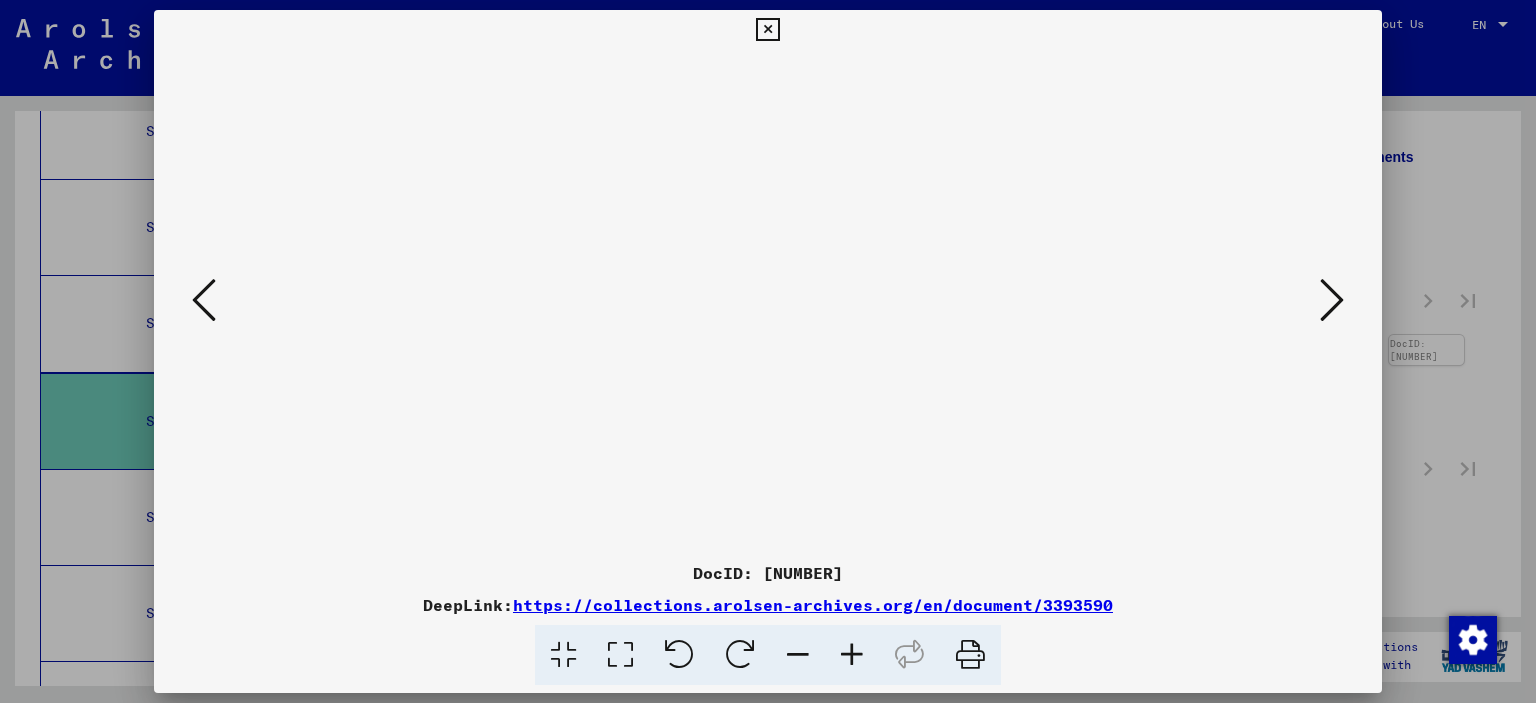click at bounding box center (1332, 300) 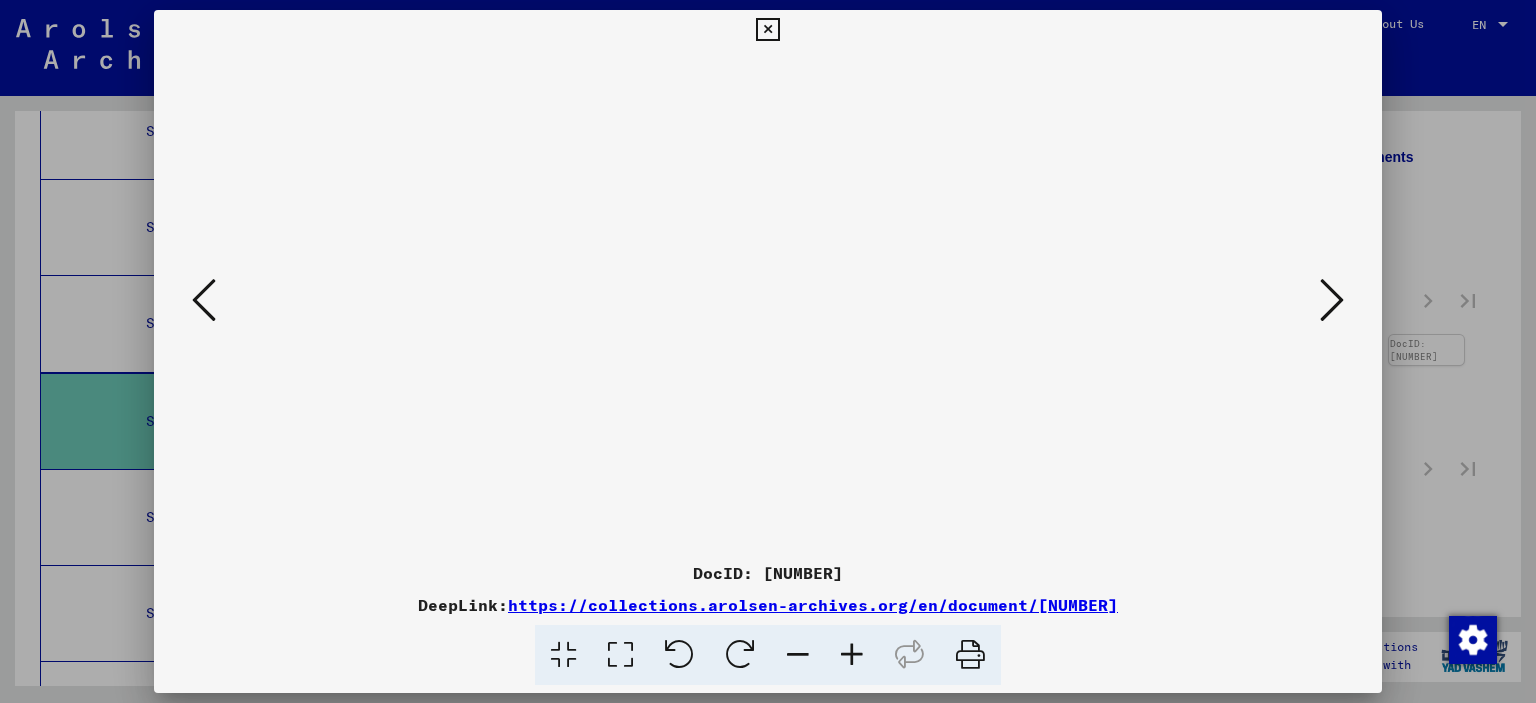 click at bounding box center (1332, 300) 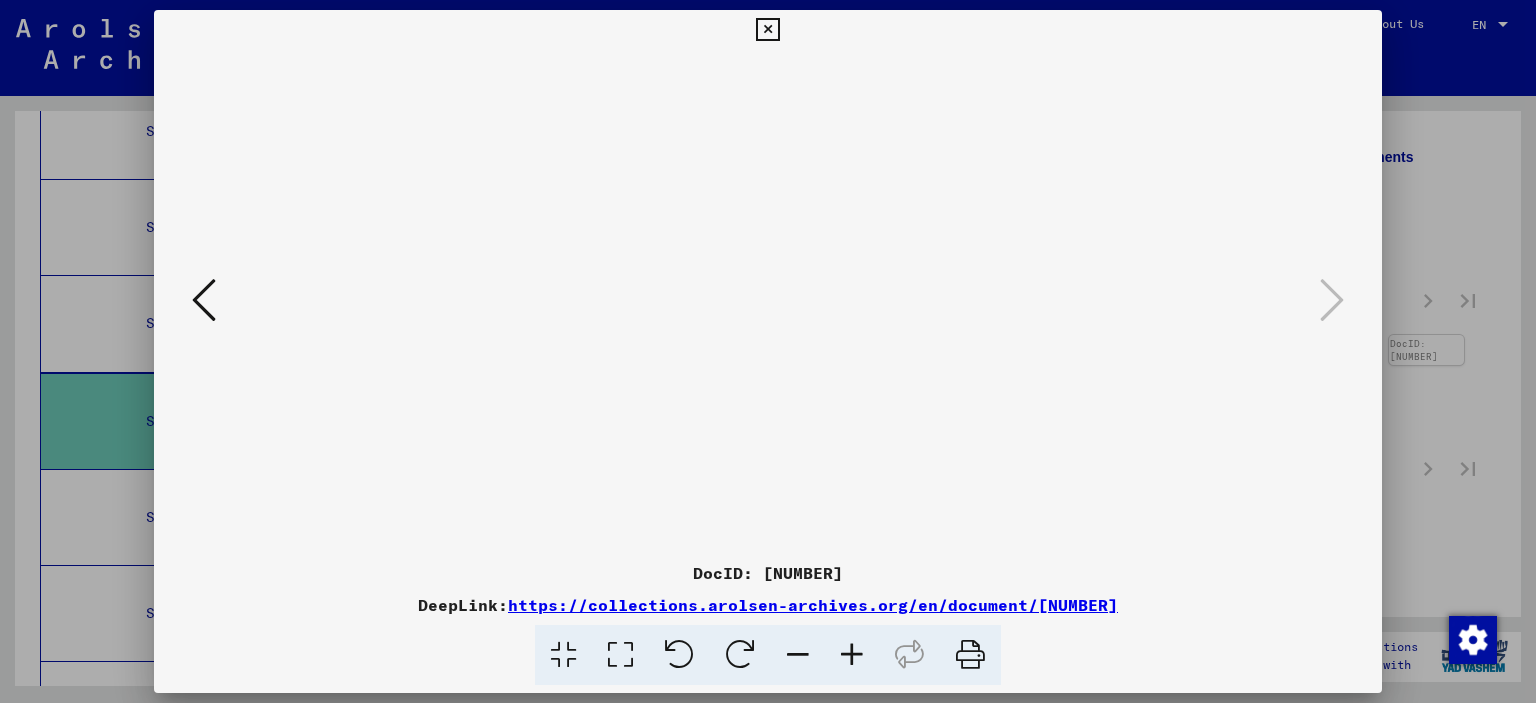 click at bounding box center [767, 30] 